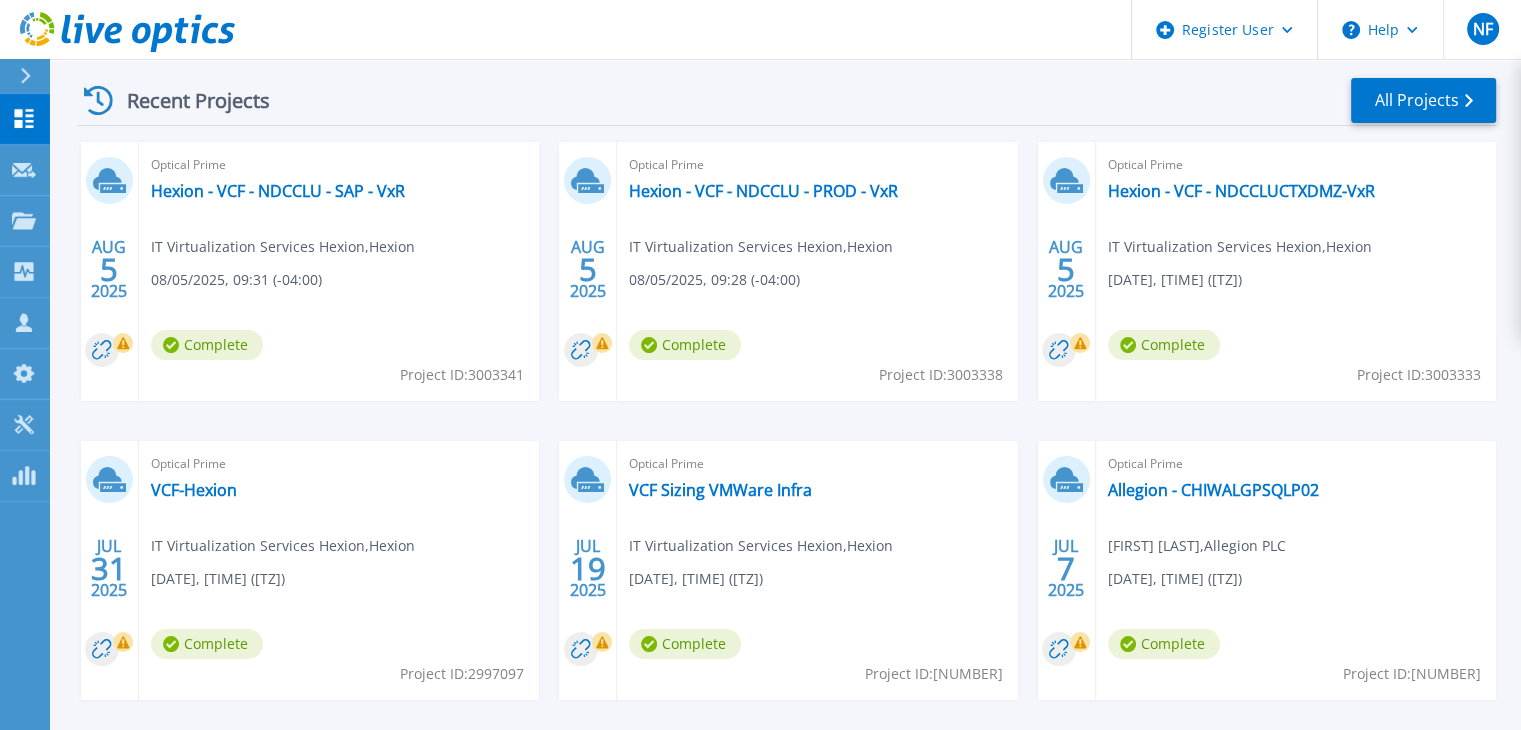scroll, scrollTop: 292, scrollLeft: 0, axis: vertical 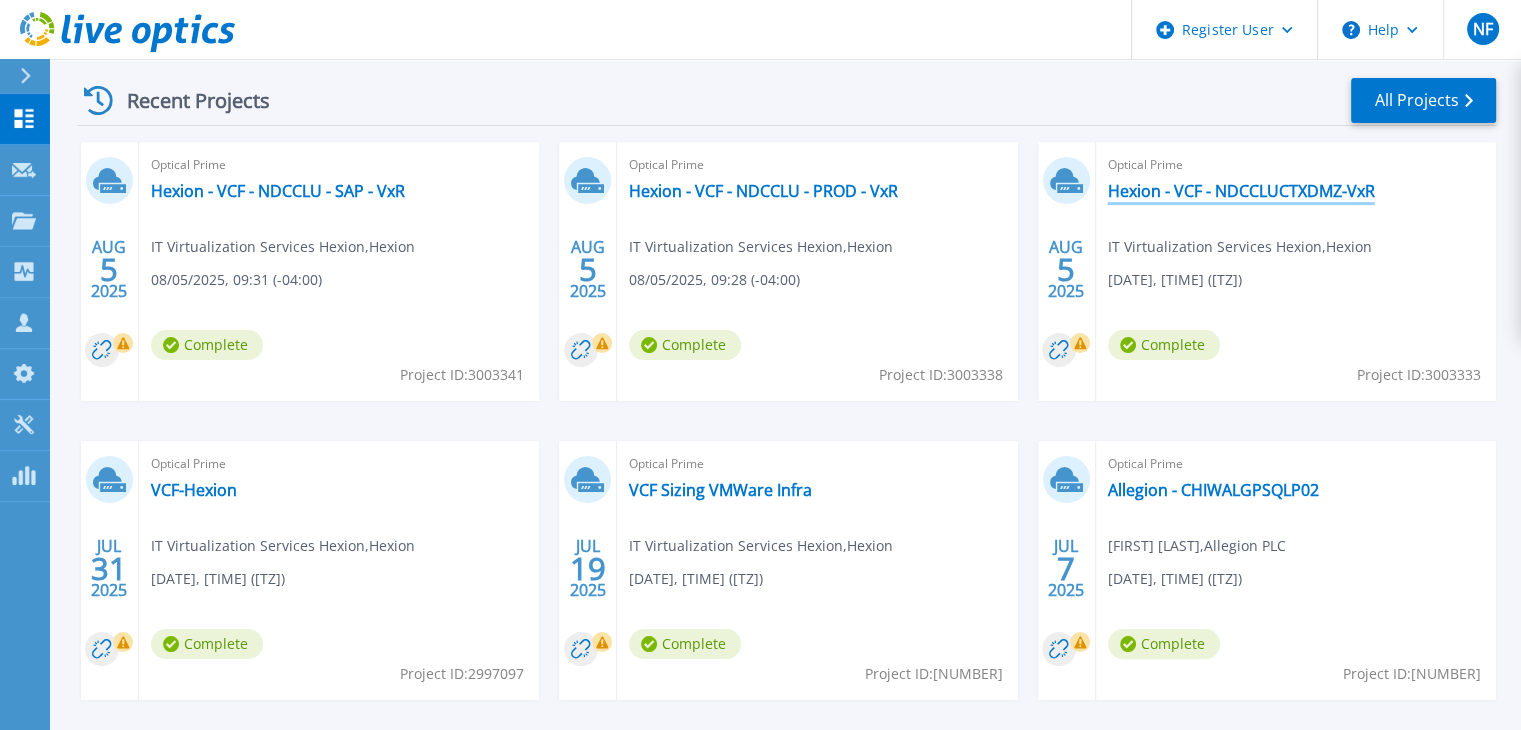 click on "Hexion - VCF - NDCCLUCTXDMZ-VxR" at bounding box center [1241, 191] 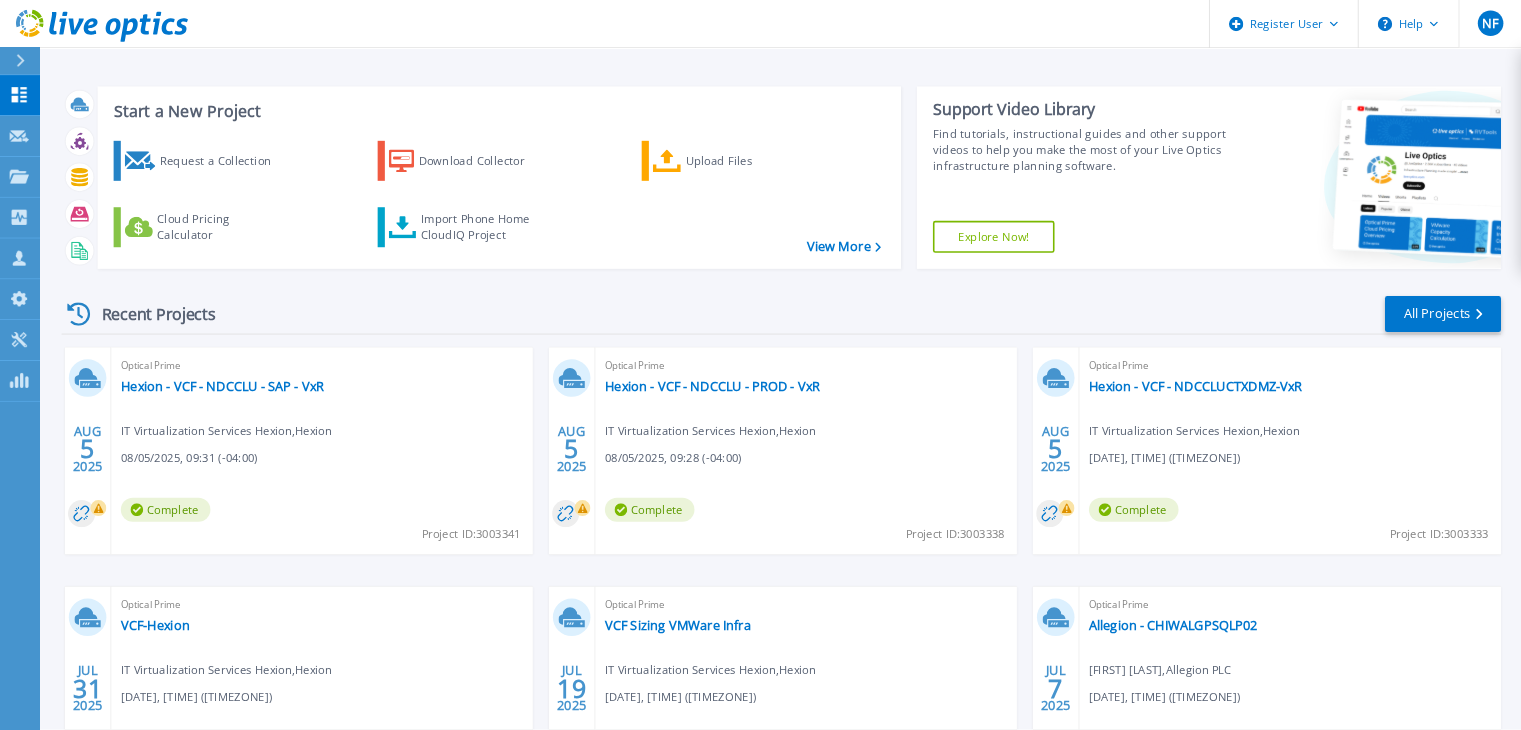 scroll, scrollTop: 0, scrollLeft: 0, axis: both 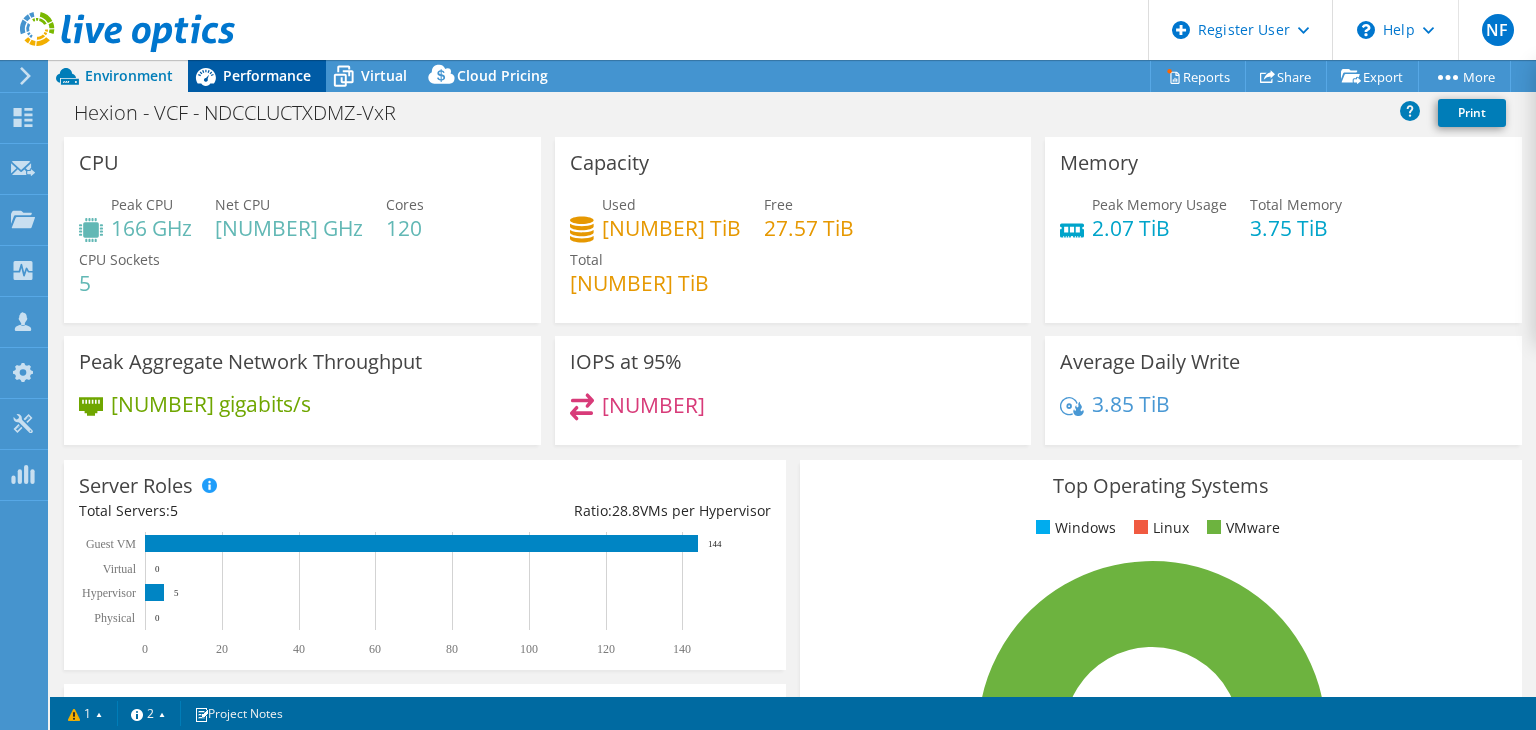 select on "USD" 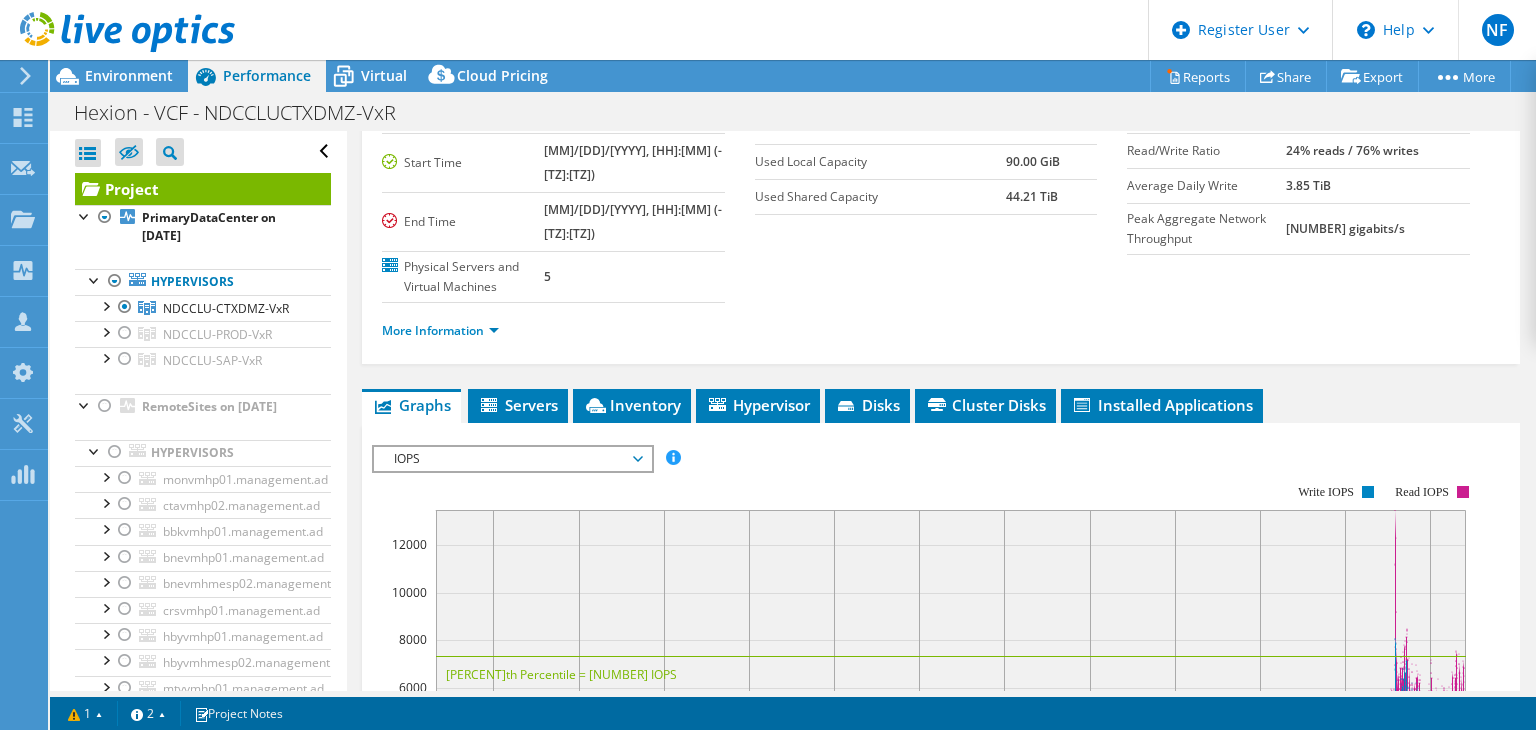 scroll, scrollTop: 174, scrollLeft: 0, axis: vertical 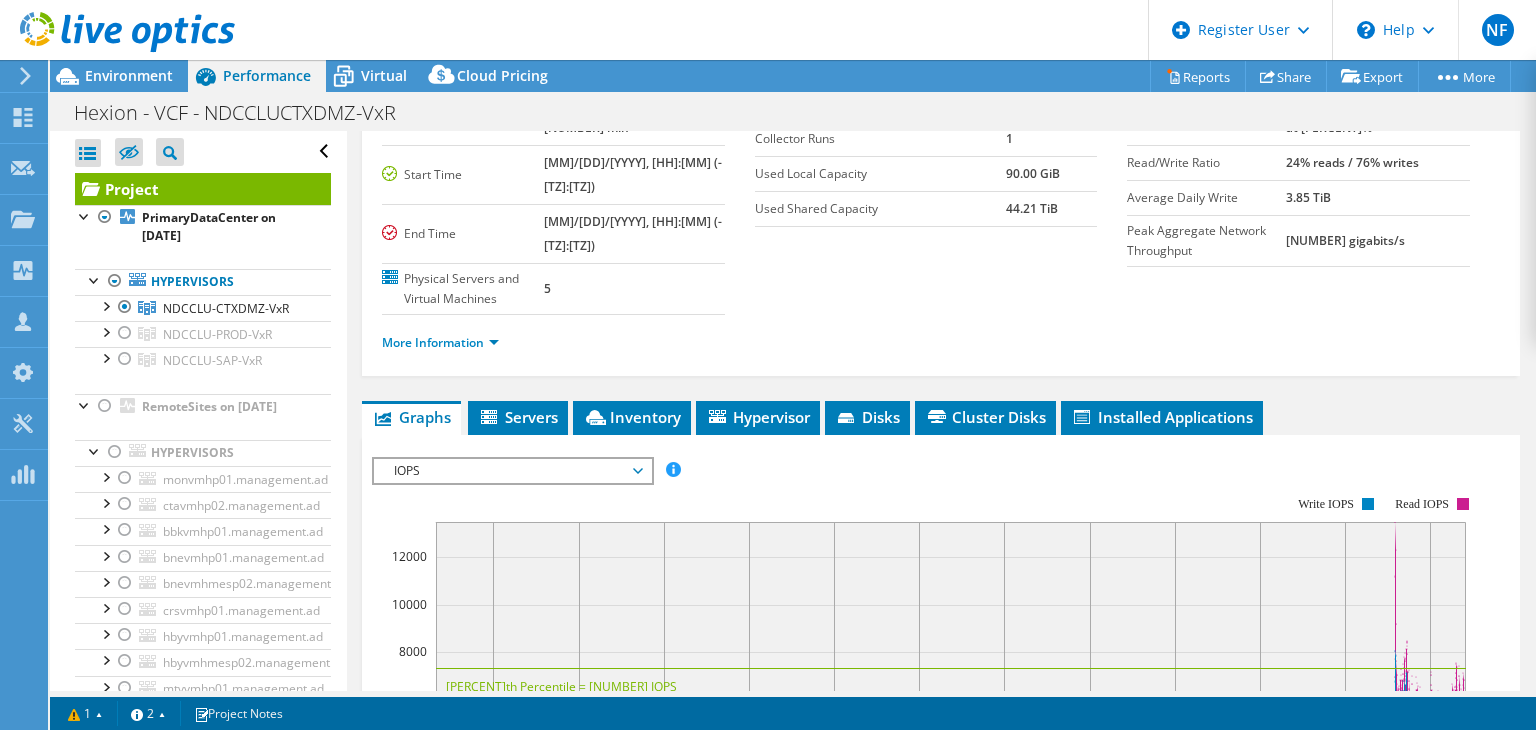 click on "IOPS" at bounding box center (512, 471) 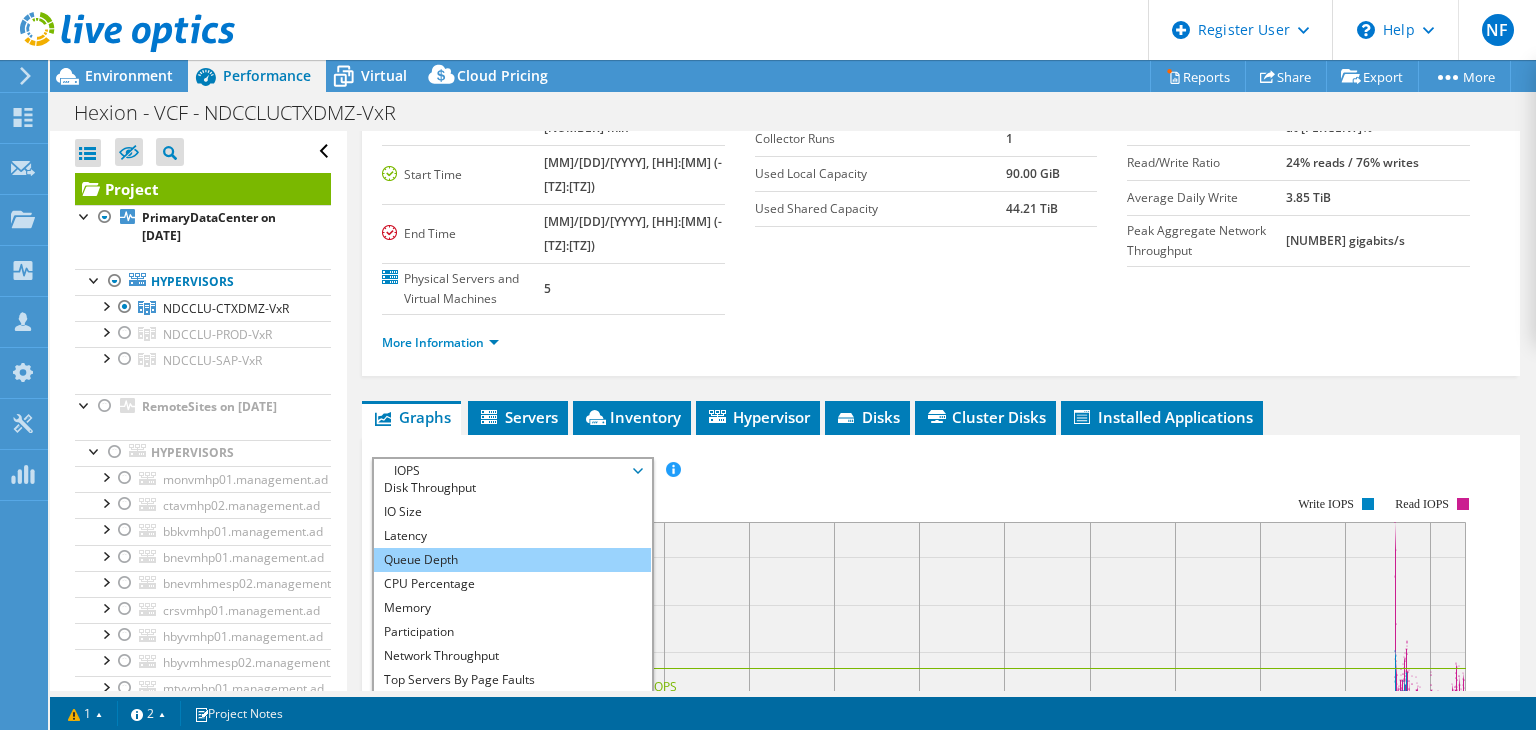 scroll, scrollTop: 40, scrollLeft: 0, axis: vertical 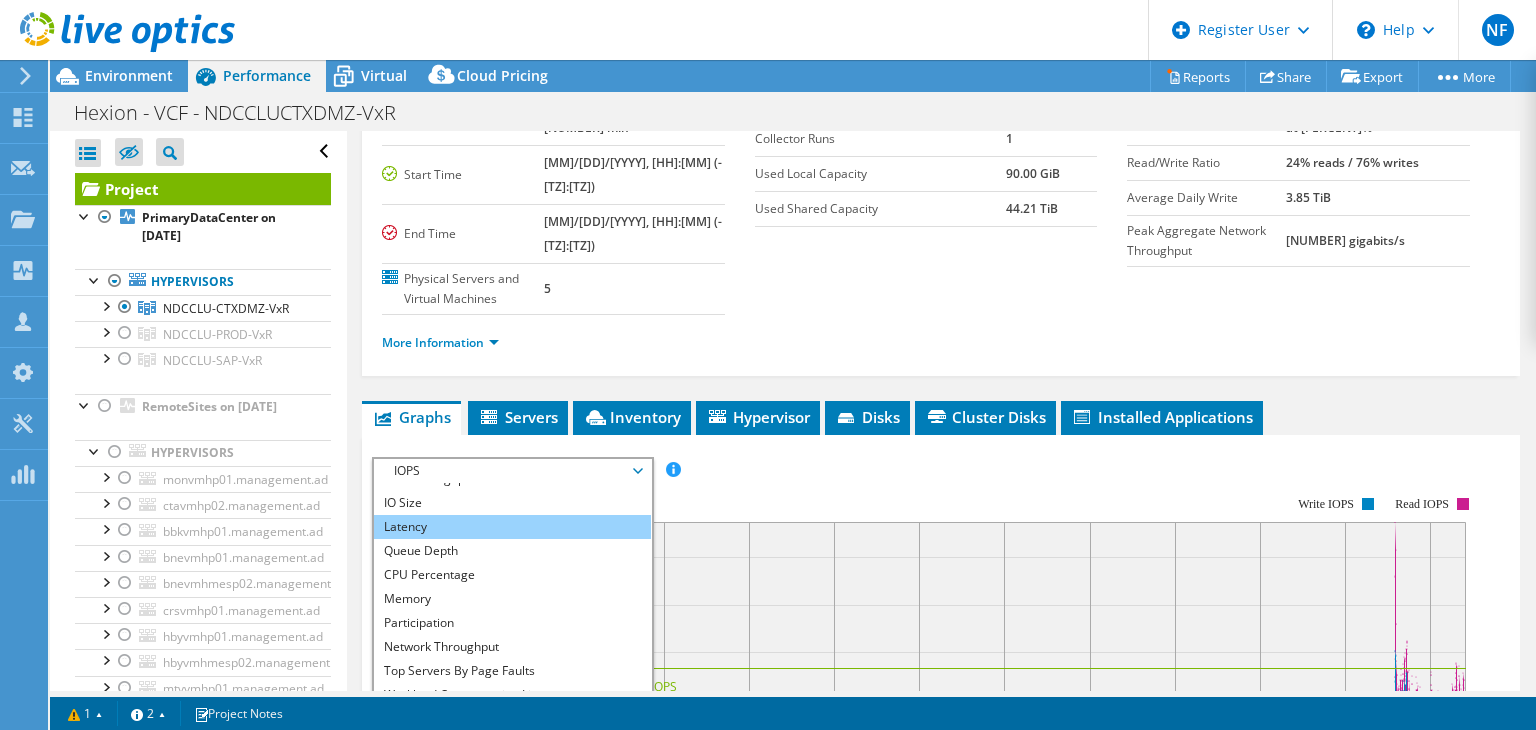 click on "Latency" at bounding box center [512, 527] 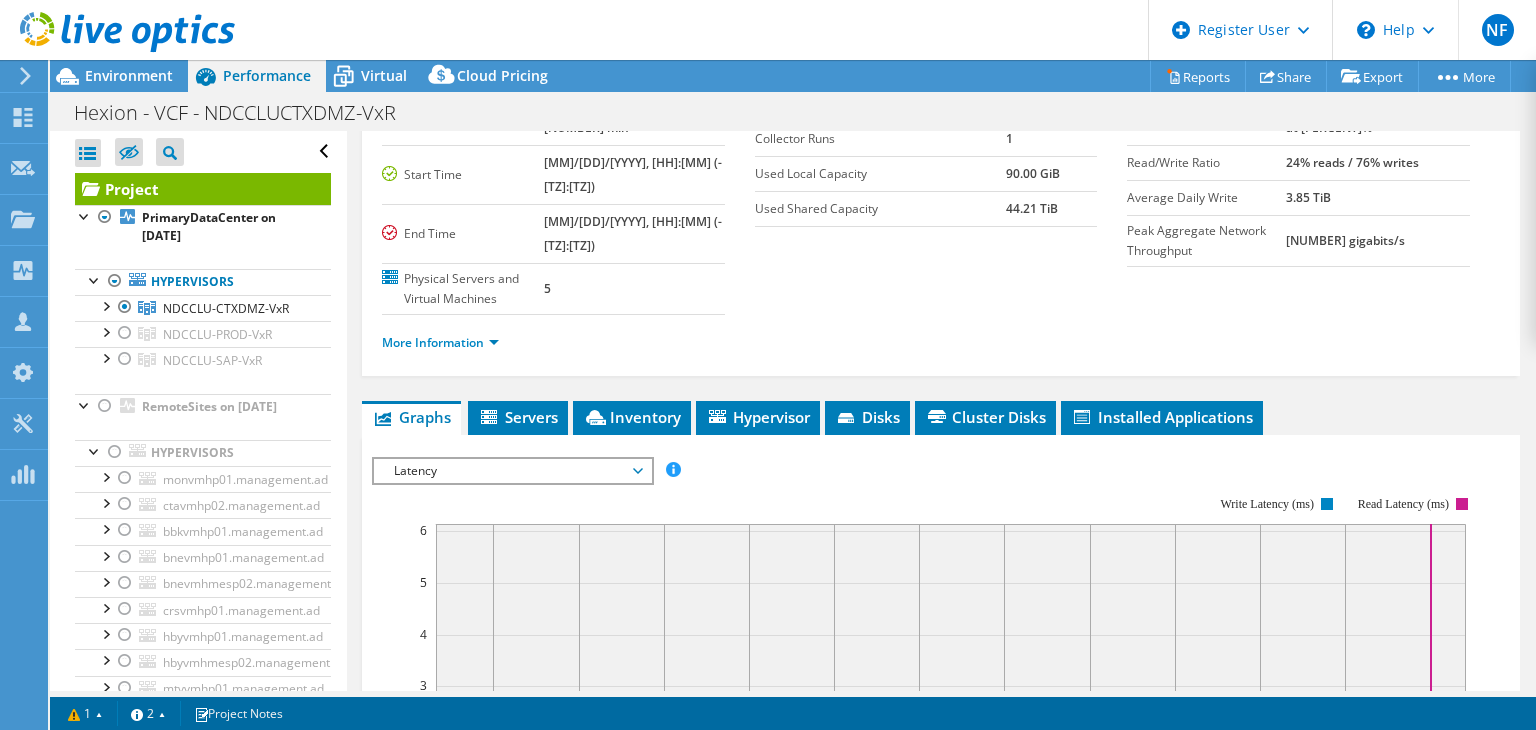 scroll, scrollTop: 0, scrollLeft: 0, axis: both 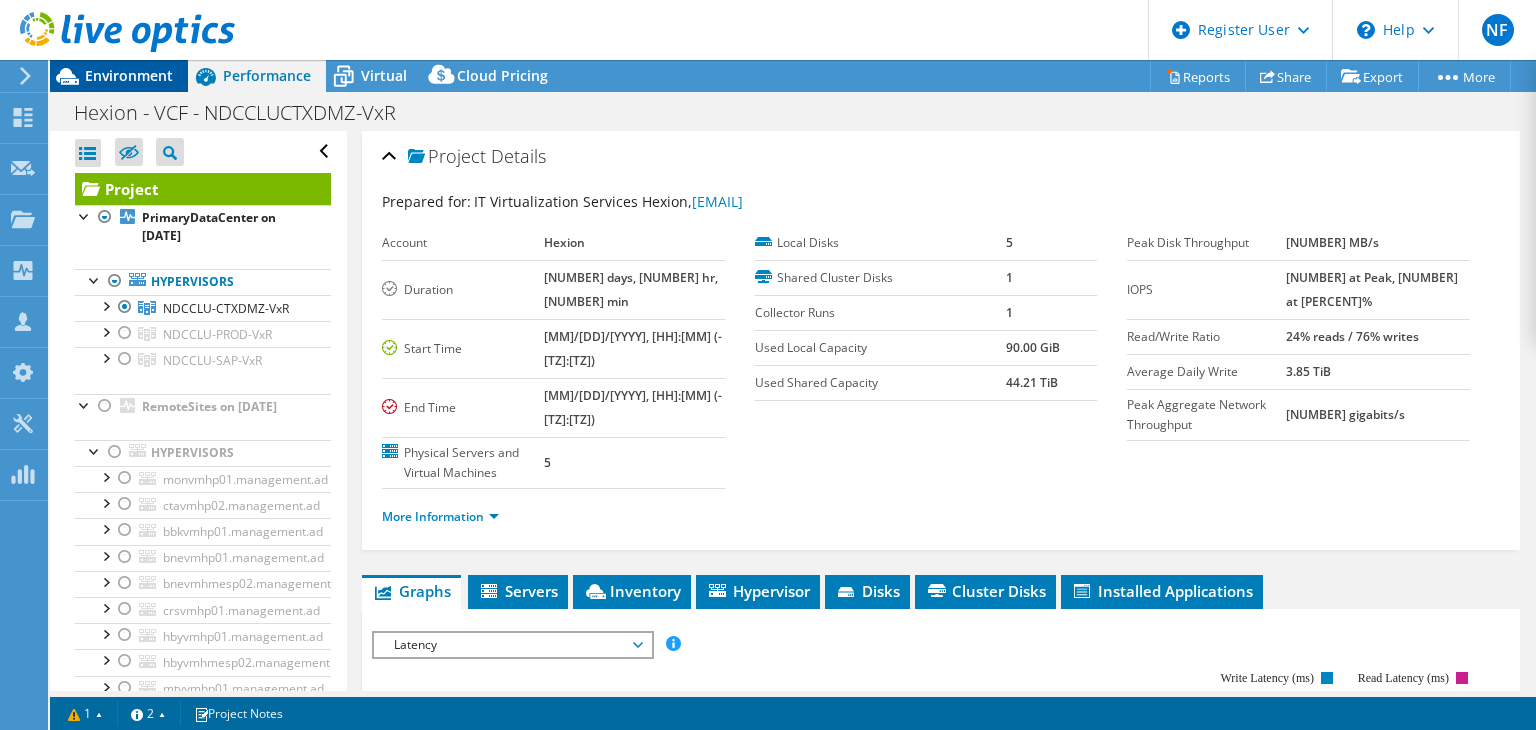 click on "Environment" at bounding box center [129, 75] 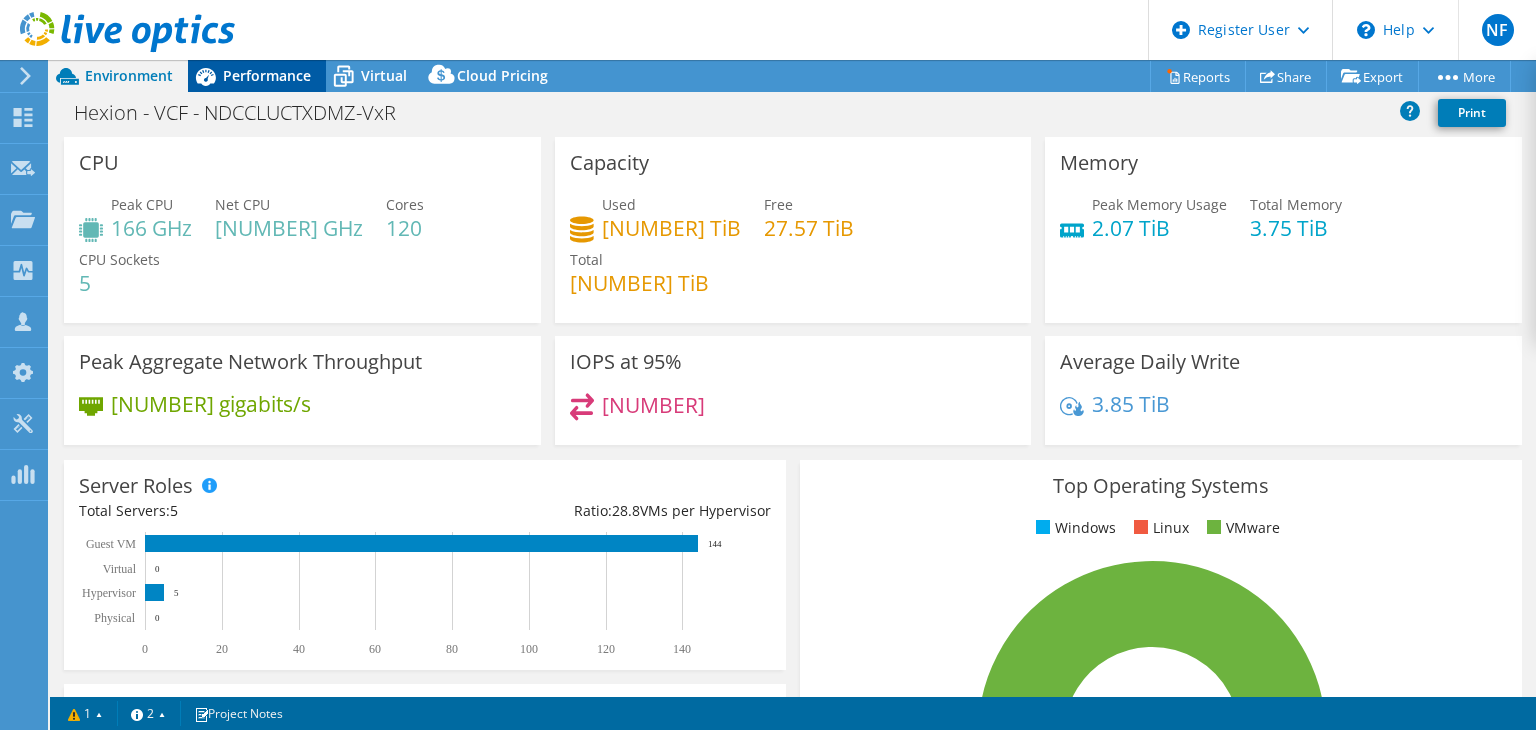 click on "Performance" at bounding box center (267, 75) 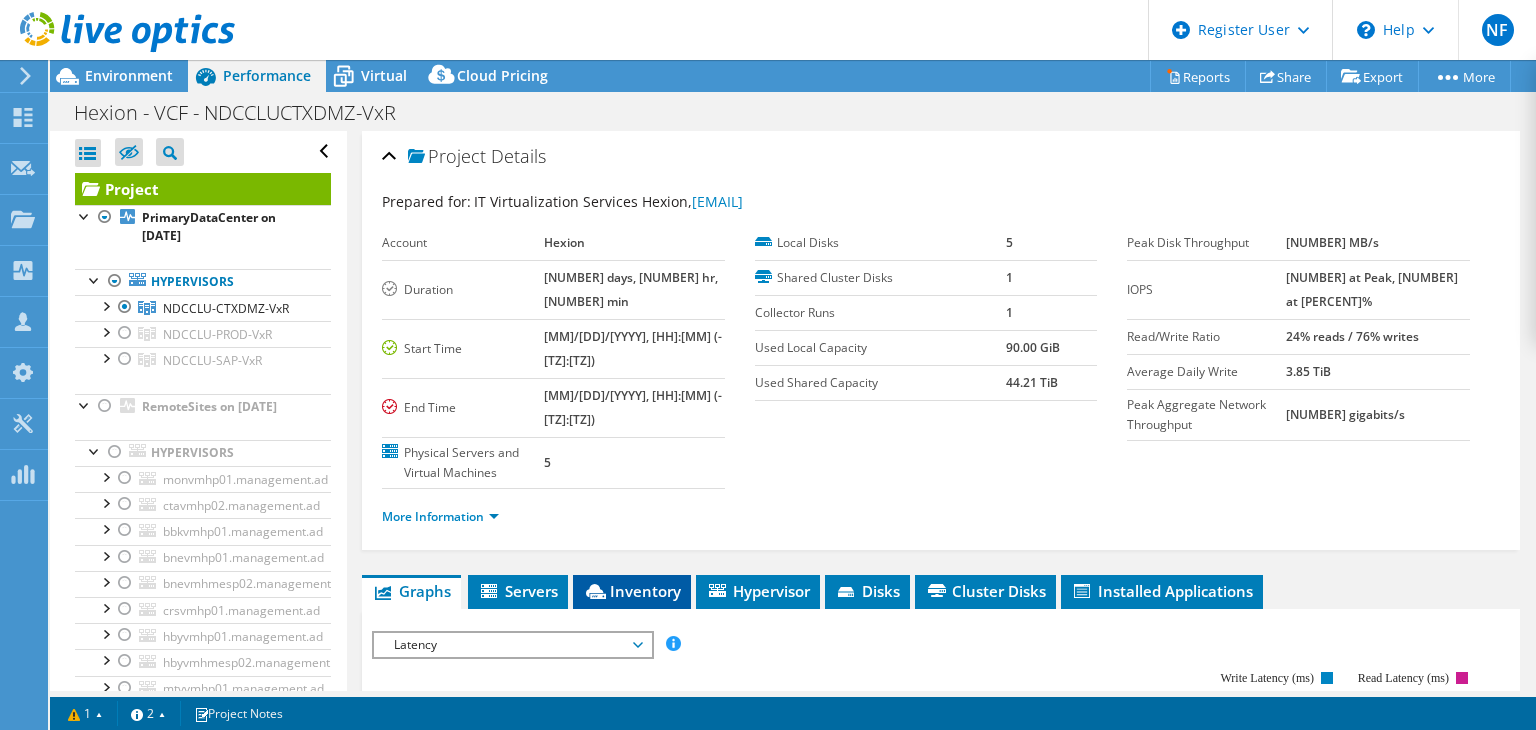 click on "Inventory" at bounding box center [632, 592] 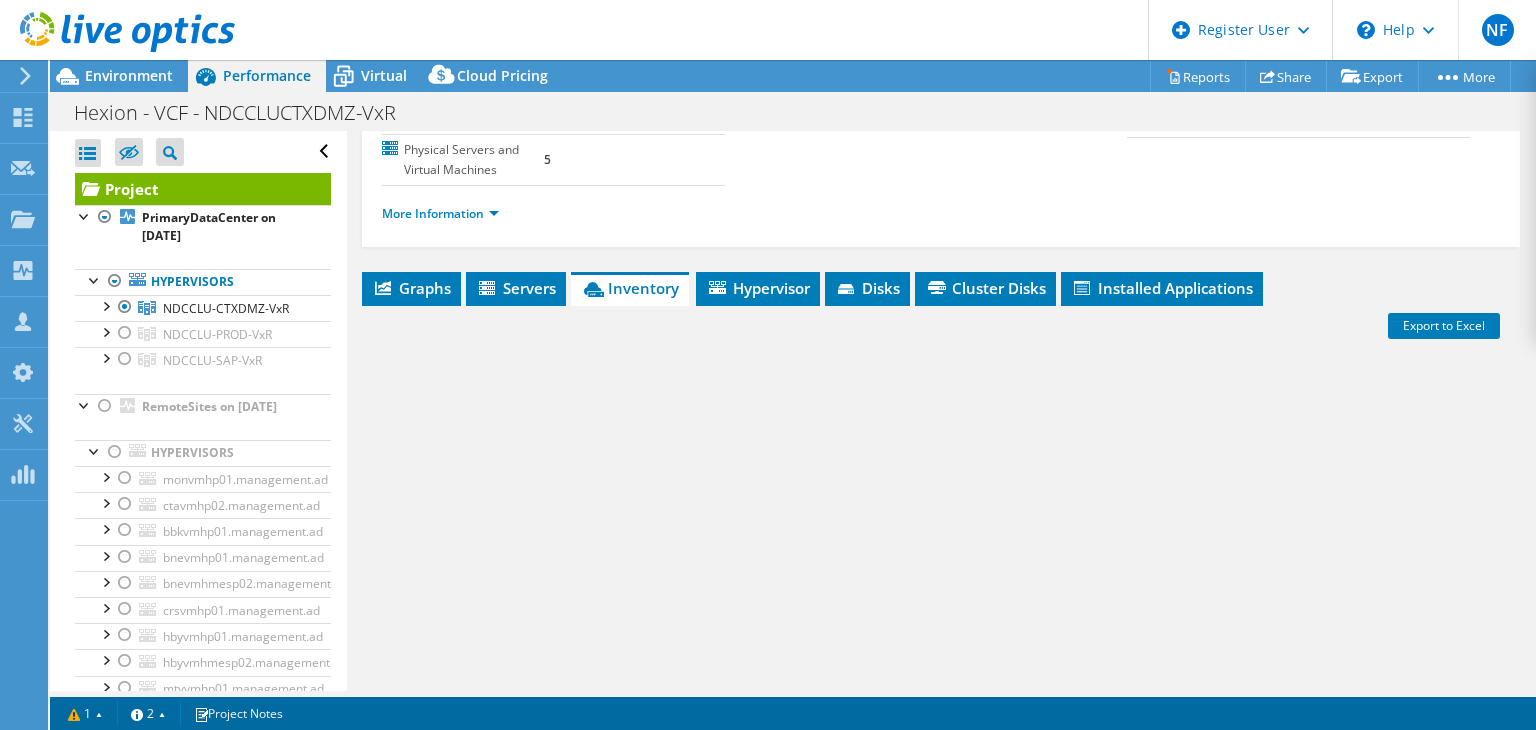 scroll, scrollTop: 312, scrollLeft: 0, axis: vertical 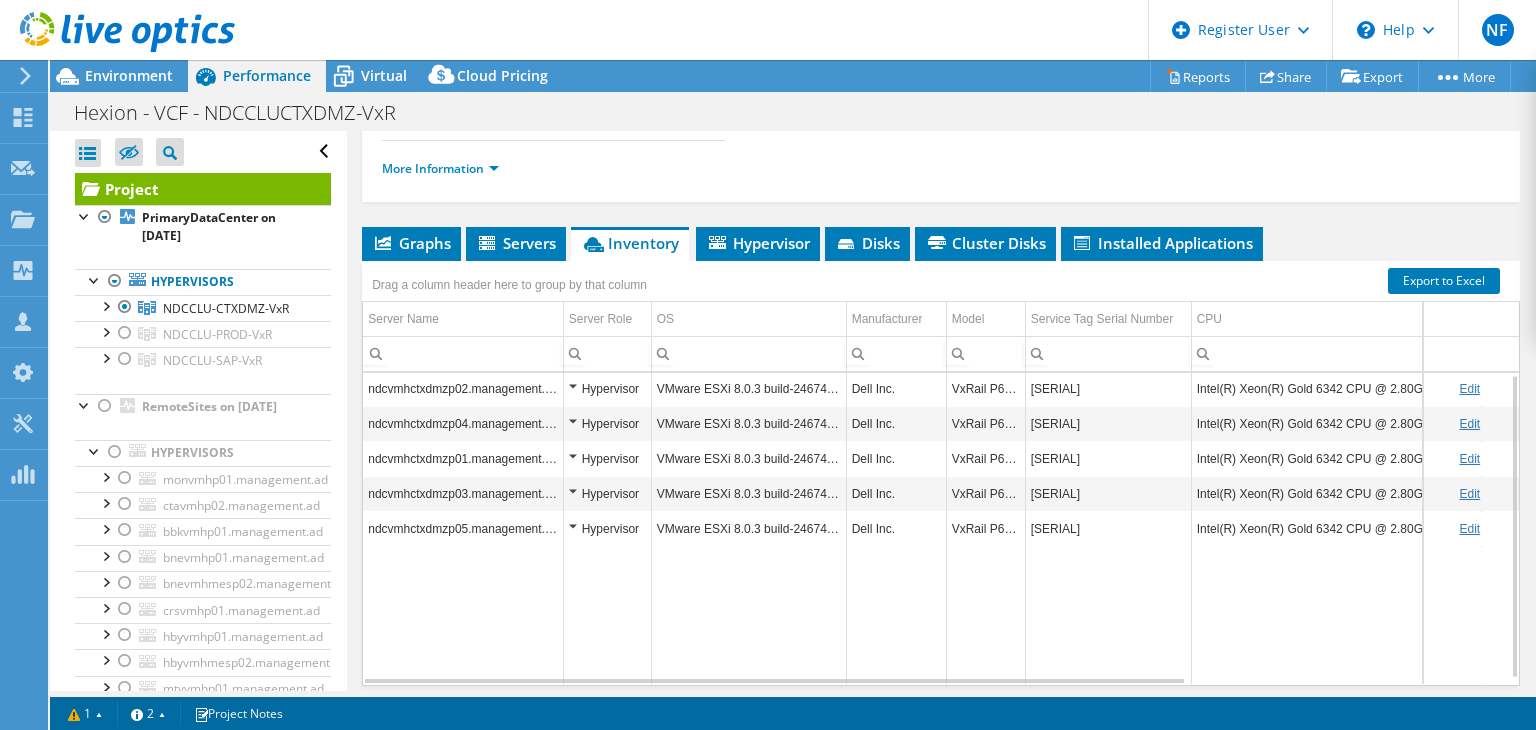 click on "[SERIAL]" at bounding box center (1108, 389) 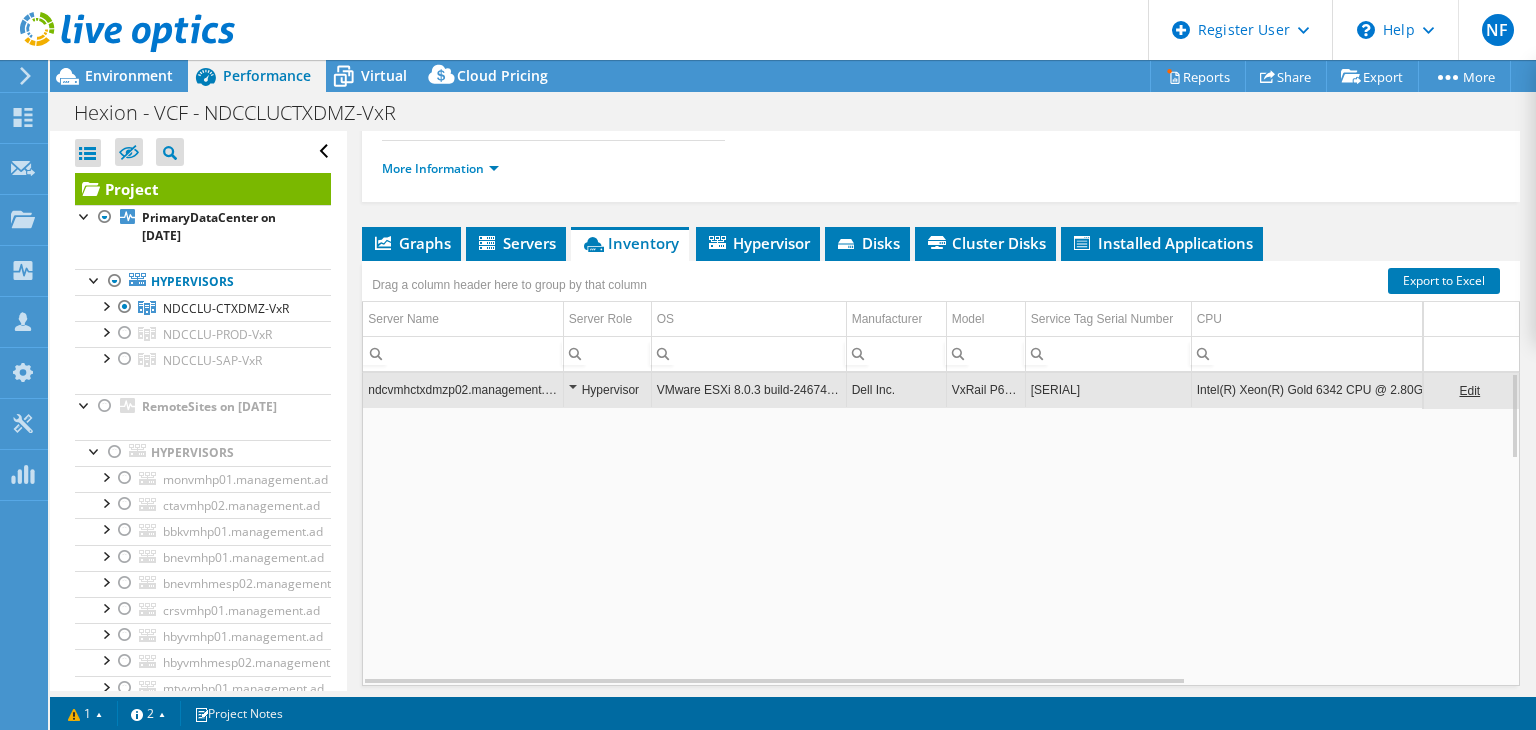 scroll, scrollTop: 0, scrollLeft: 0, axis: both 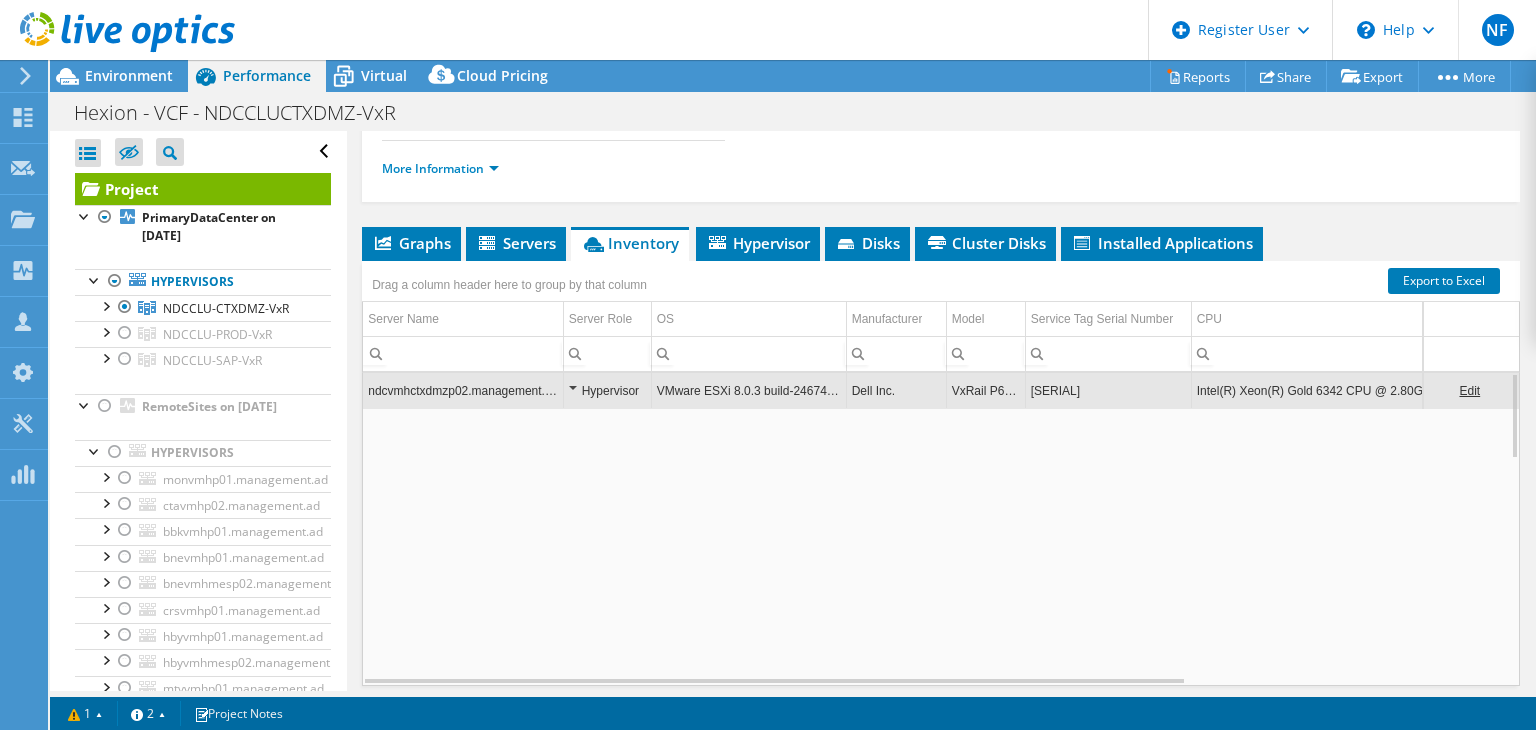 click on "[SERIAL]" at bounding box center [1108, 390] 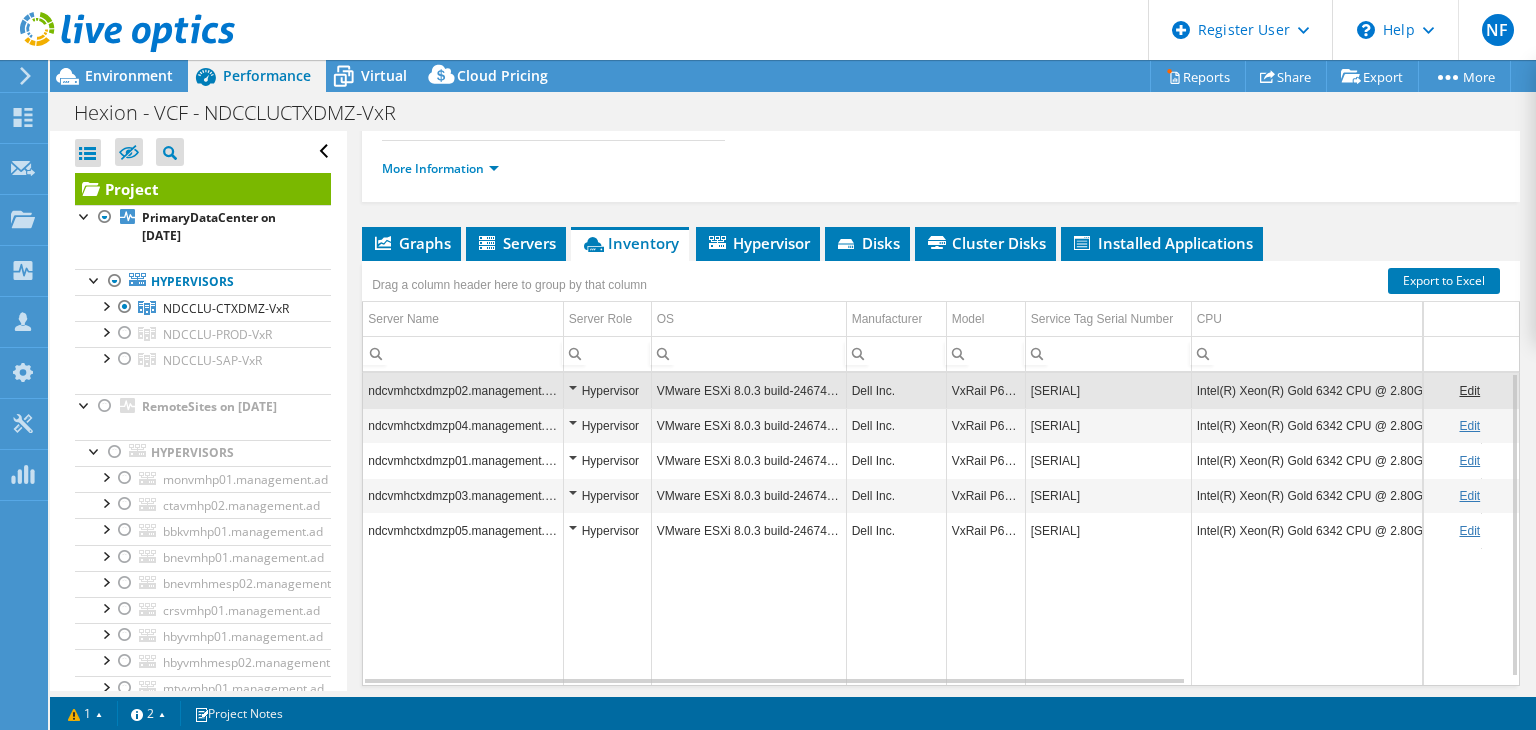 click on "[SERIAL]" at bounding box center (1108, 390) 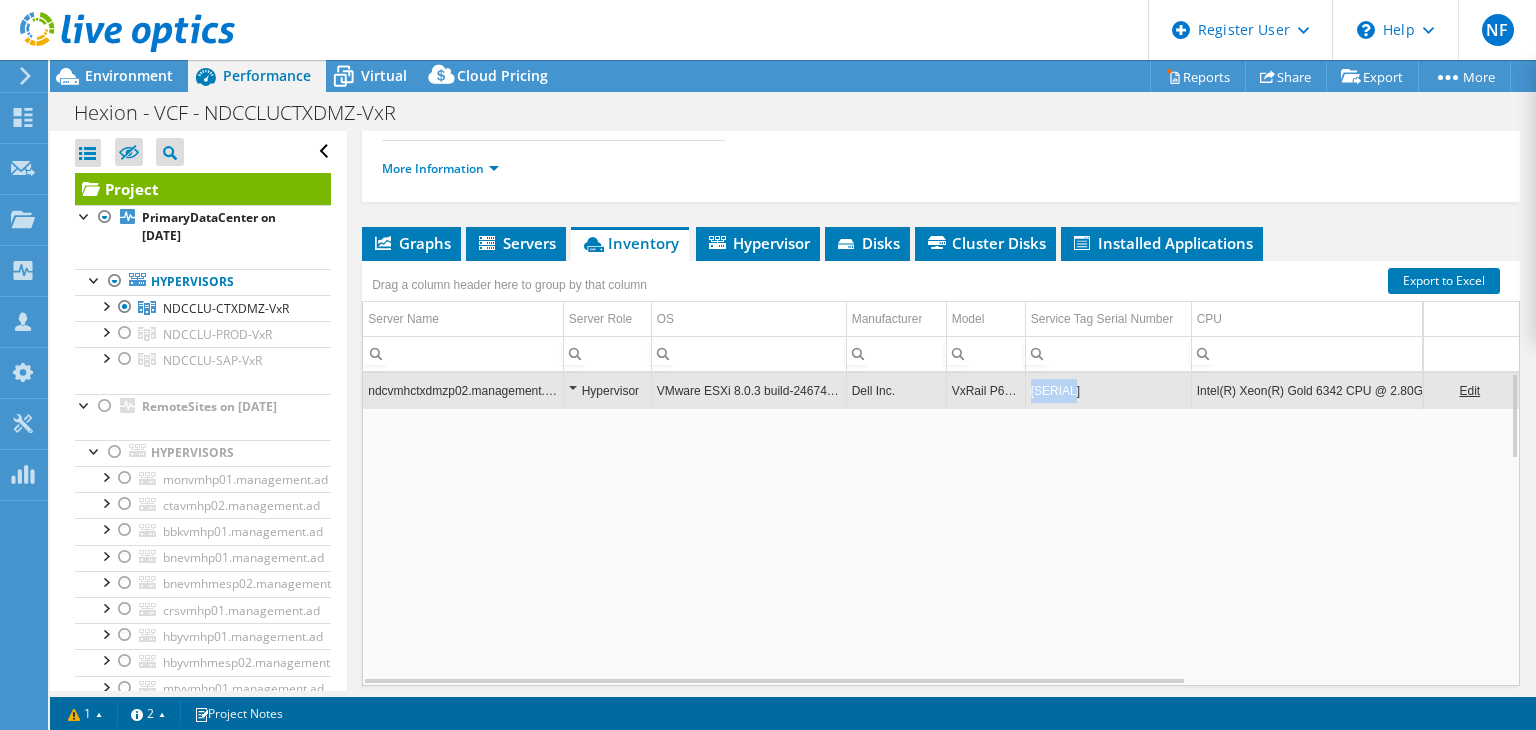 click on "[SERIAL]" at bounding box center (1108, 390) 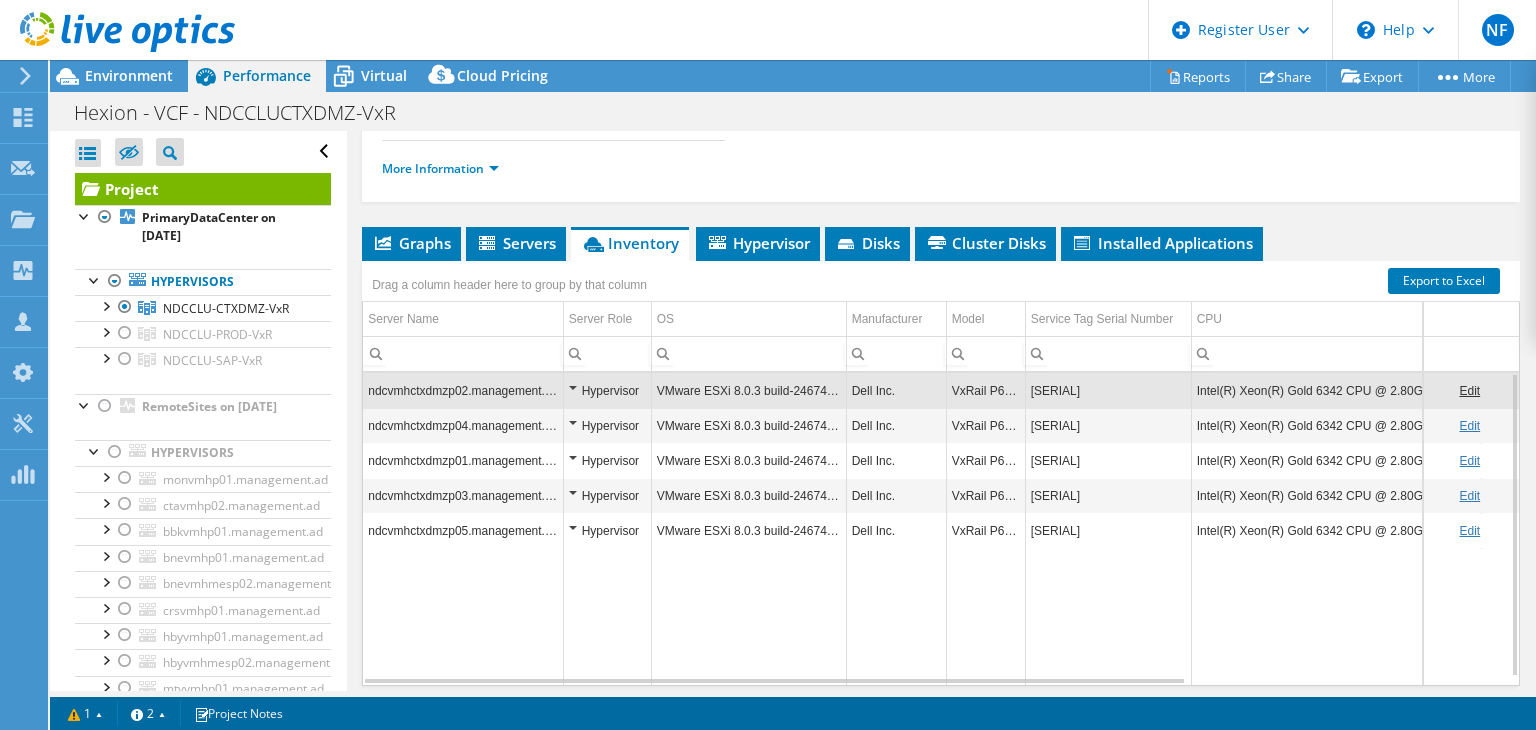 click on "[SERIAL]" at bounding box center [1108, 390] 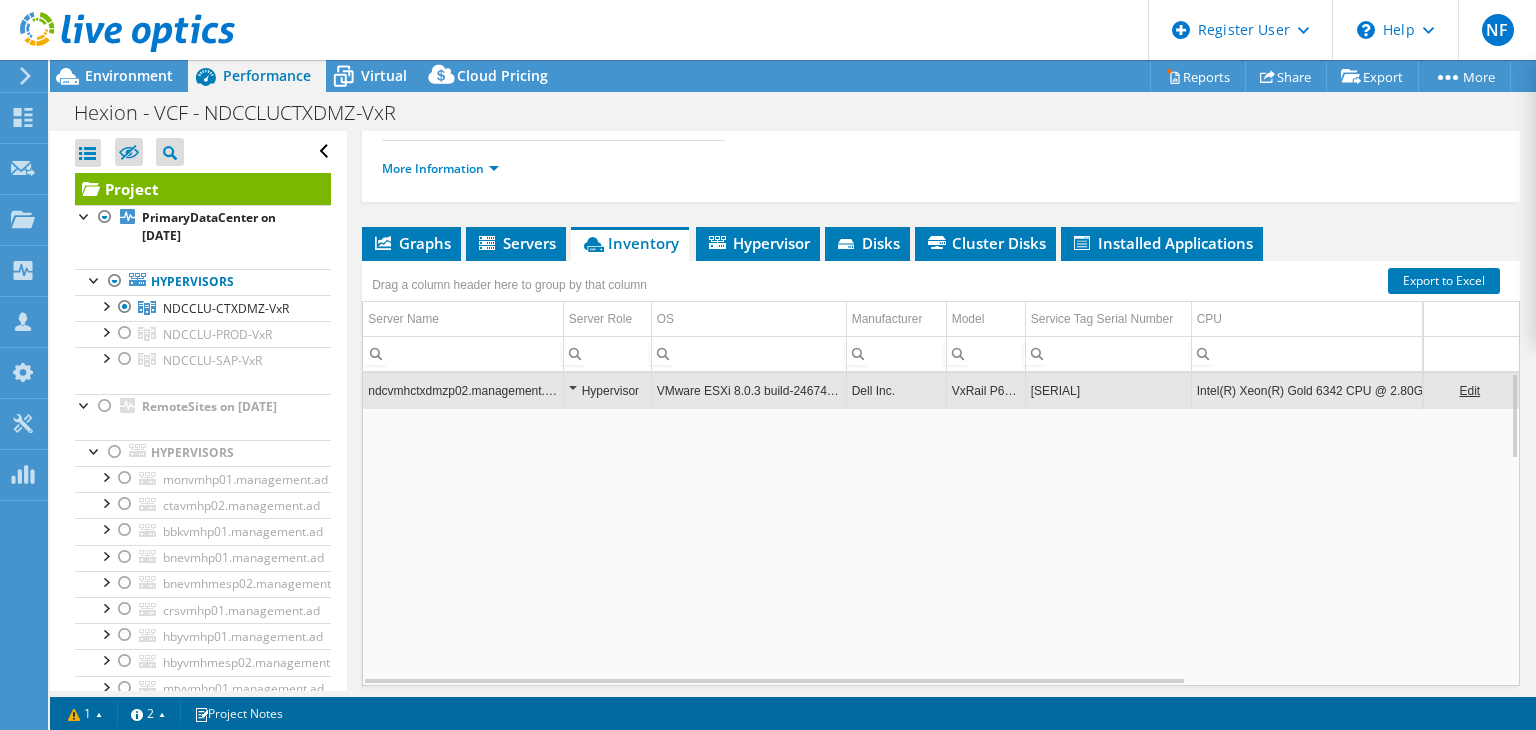 click on "[SERIAL]" at bounding box center (1108, 390) 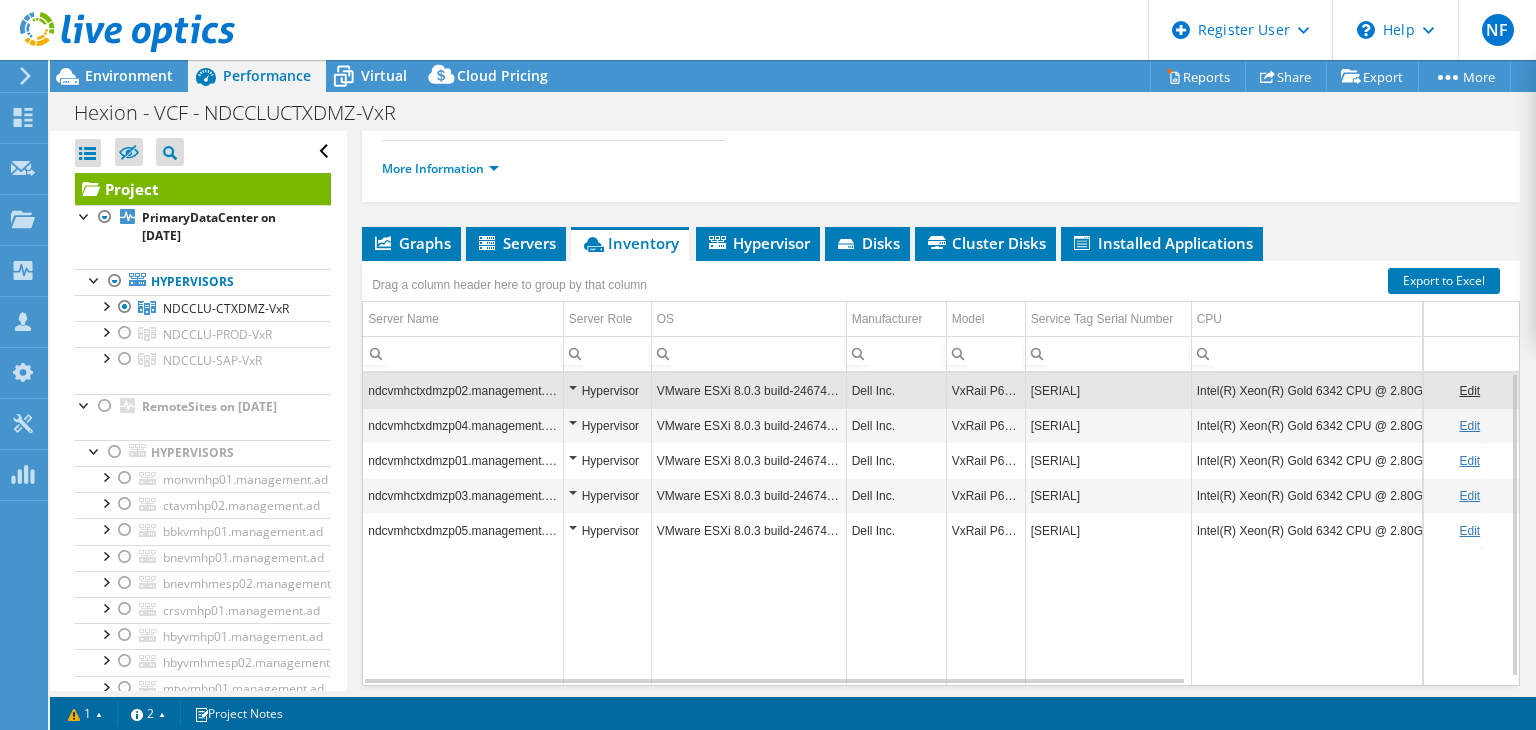 click on "[SERIAL]" at bounding box center [1108, 390] 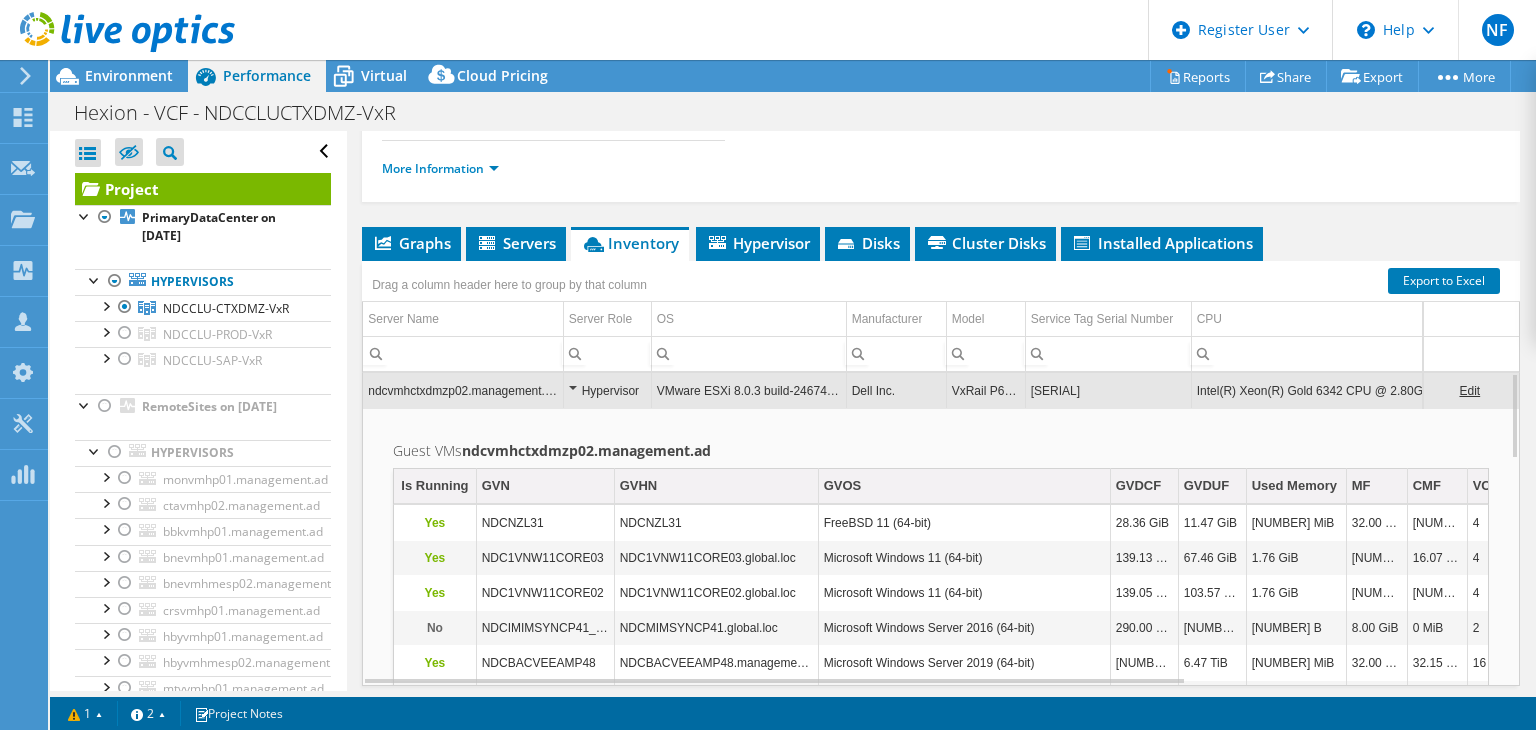 click on "[SERIAL]" at bounding box center (1108, 390) 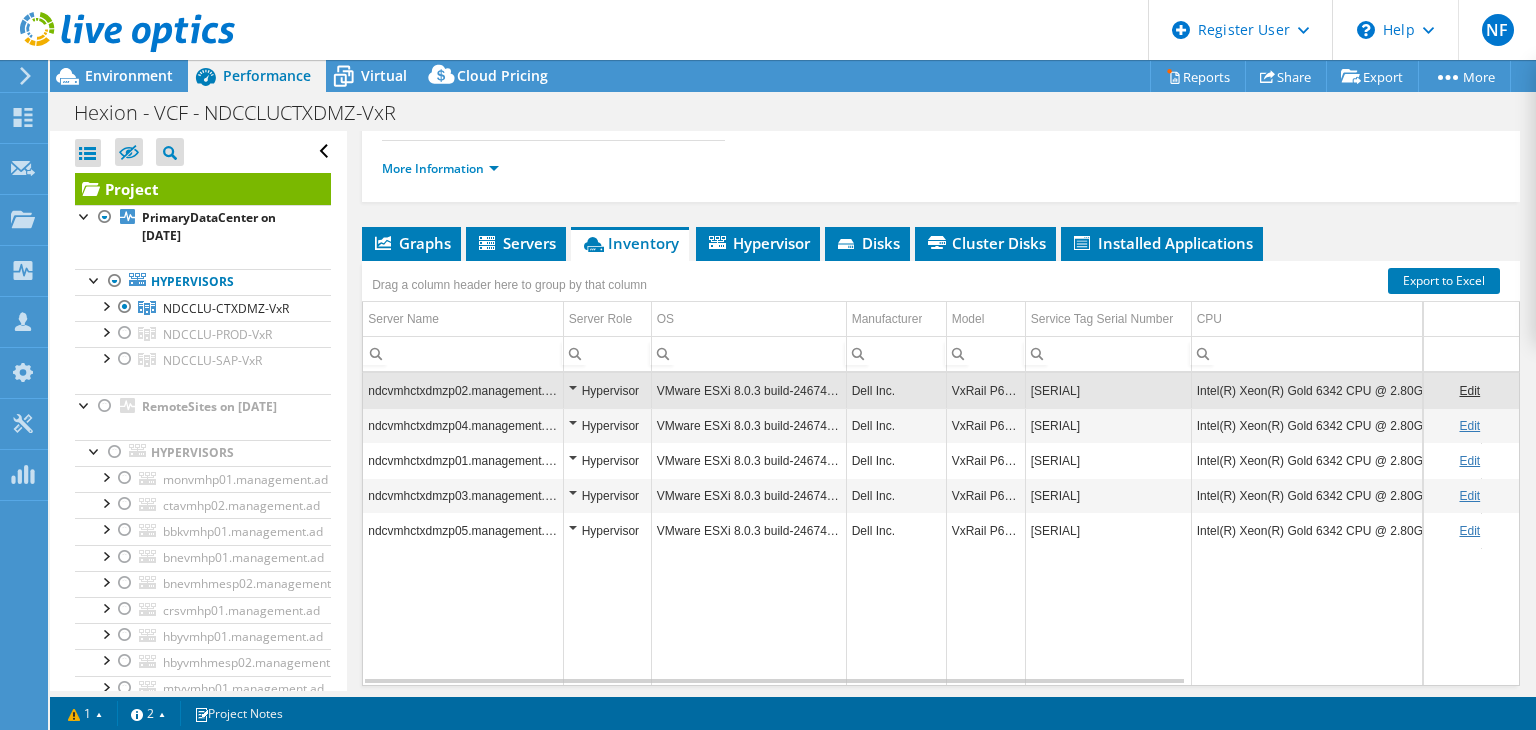 click on "[SERIAL]" at bounding box center [1108, 390] 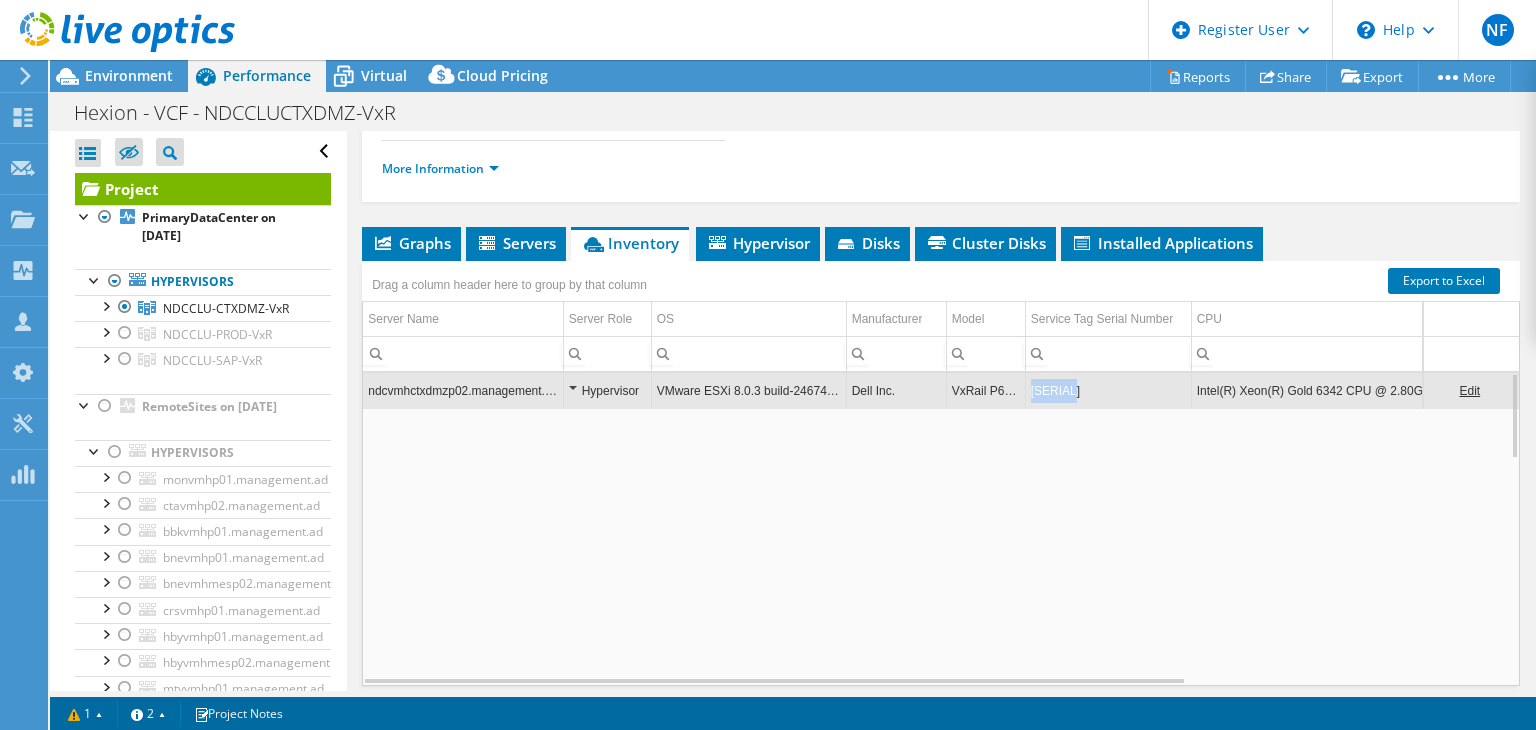 click on "[SERIAL]" at bounding box center (1108, 390) 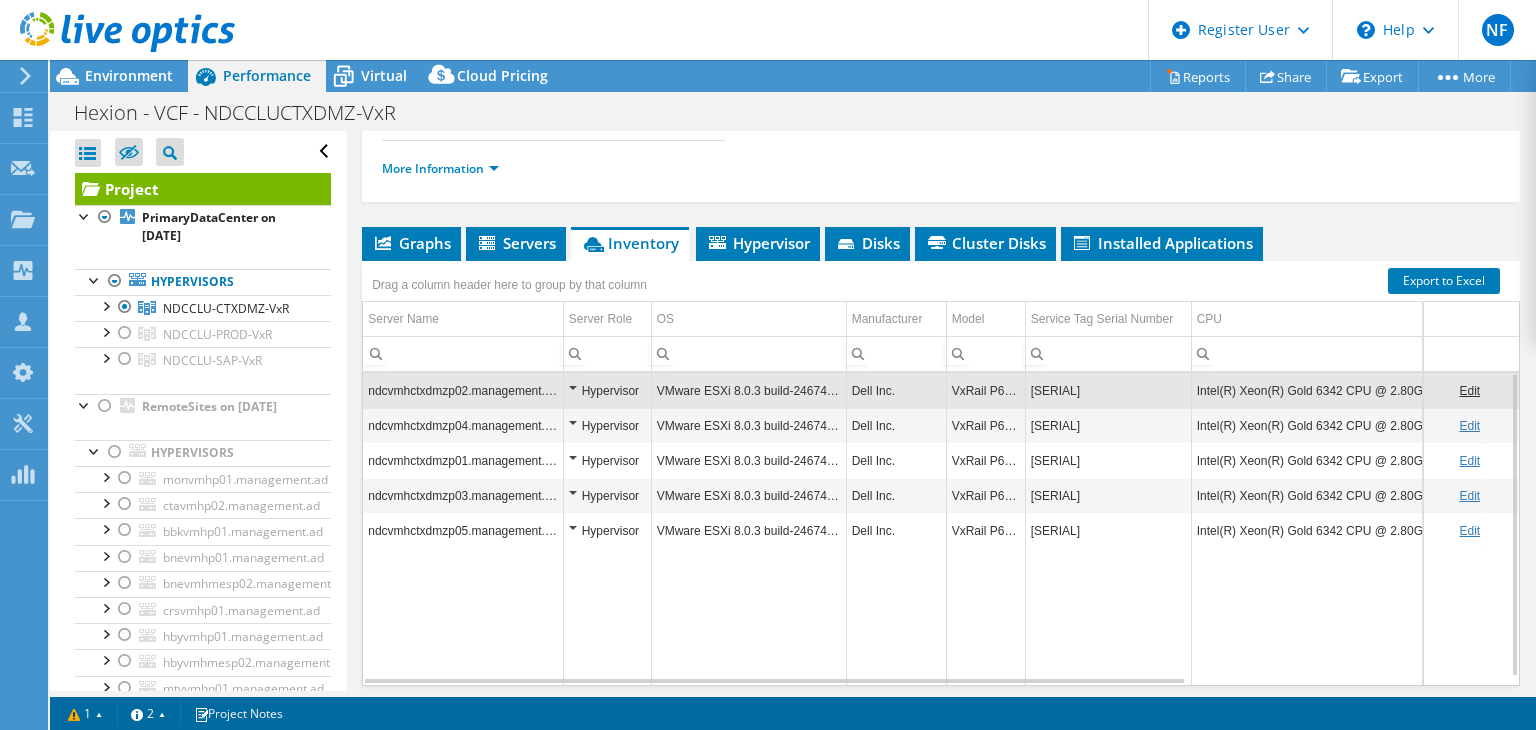 click on "[SERIAL]" at bounding box center (1108, 390) 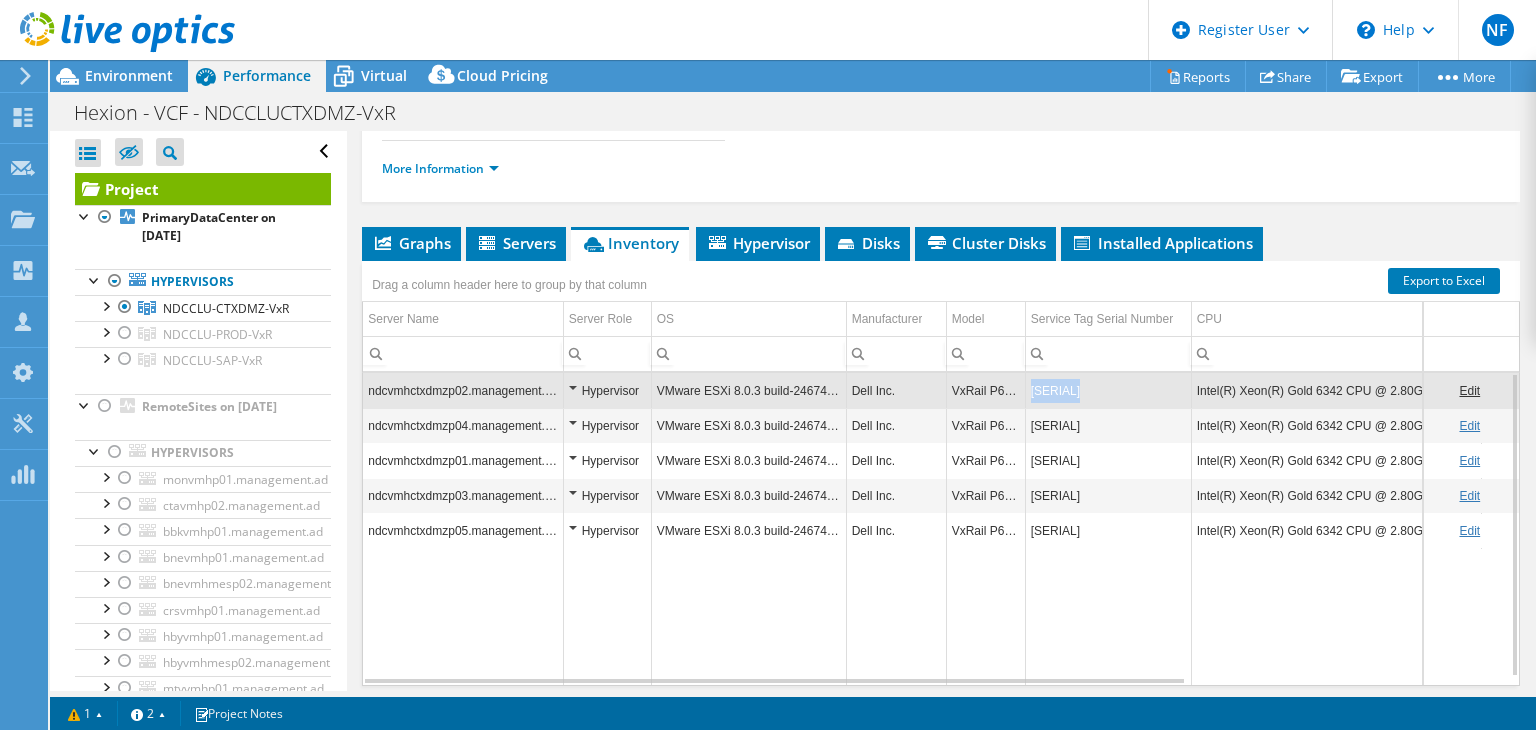 click on "[SERIAL]" at bounding box center [1108, 390] 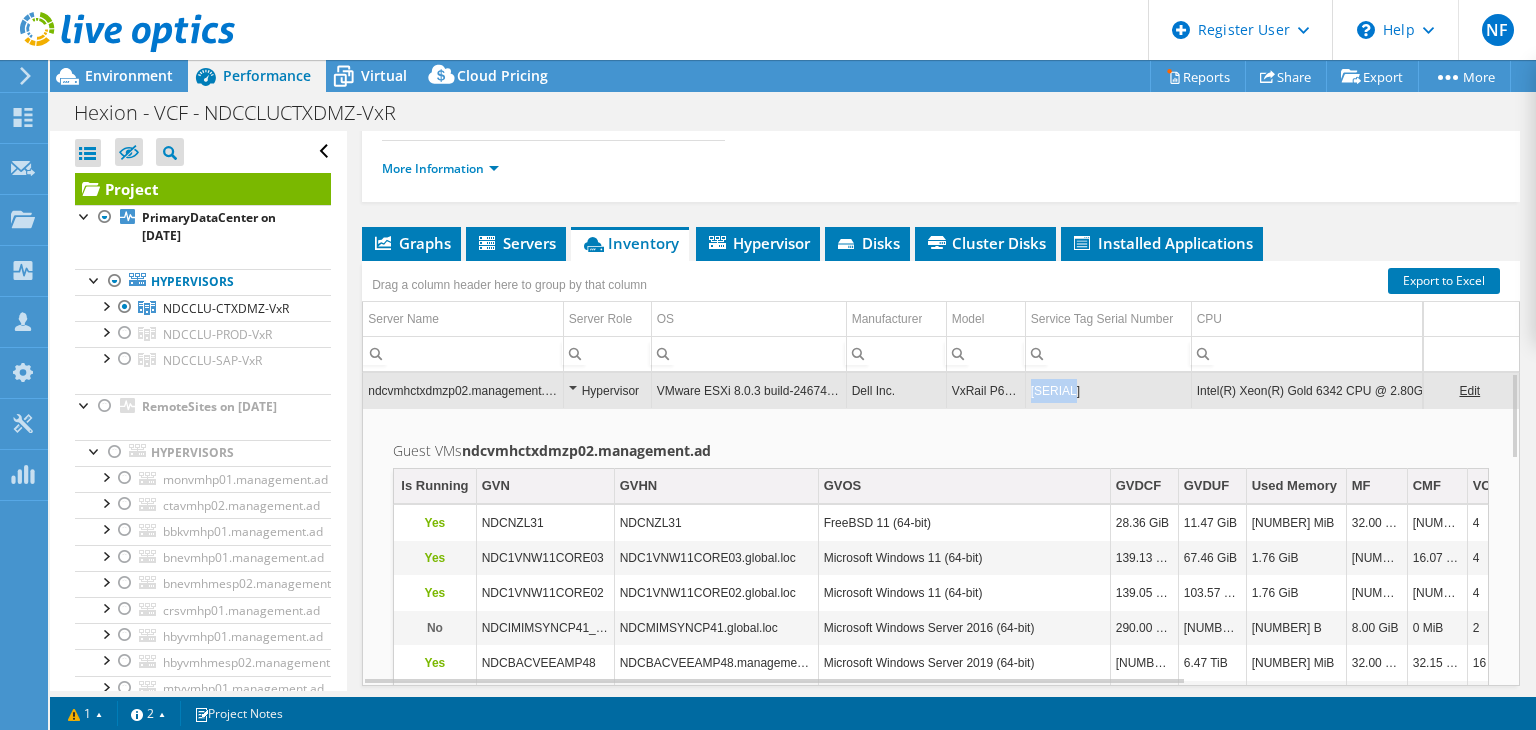 drag, startPoint x: 1086, startPoint y: 366, endPoint x: 1028, endPoint y: 365, distance: 58.00862 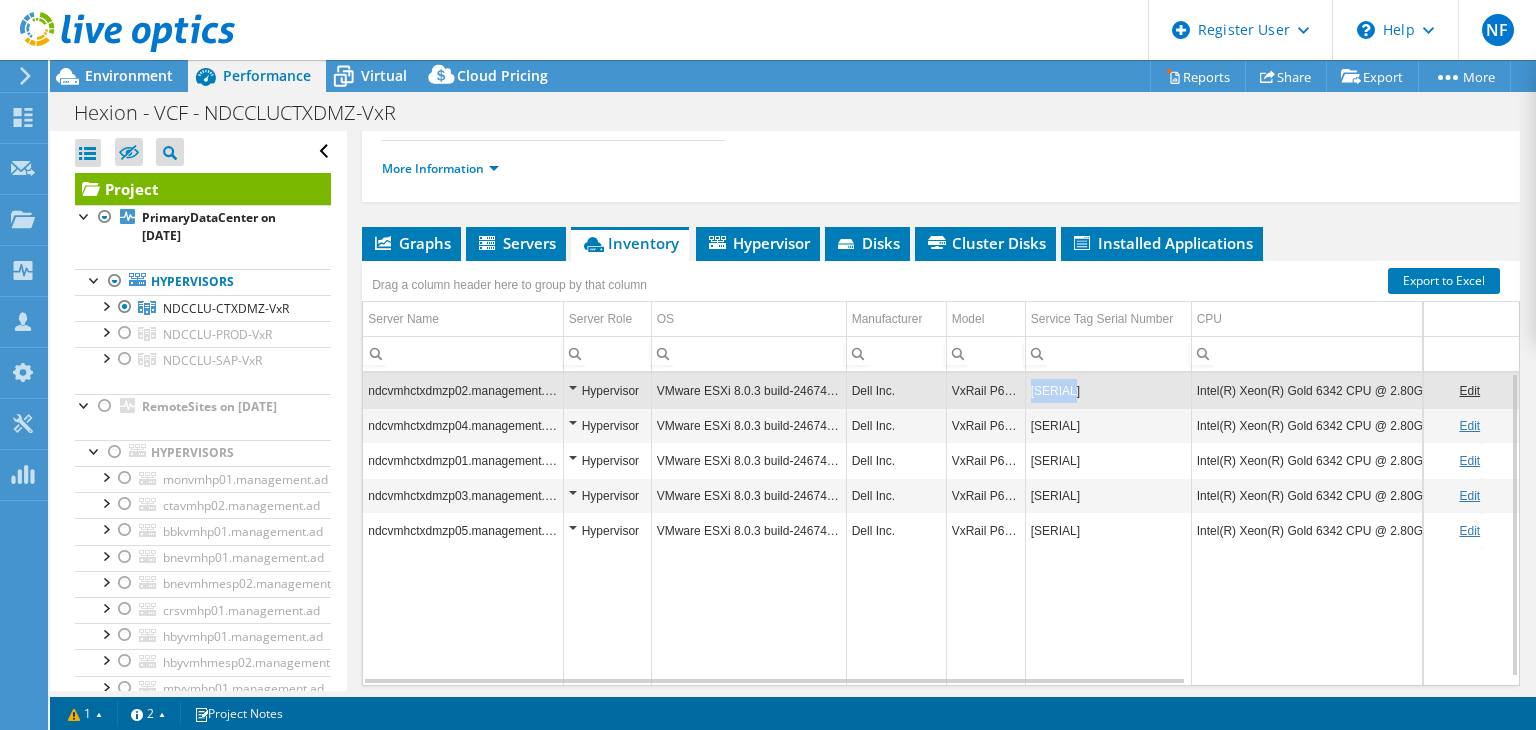 copy on "[SERIAL]" 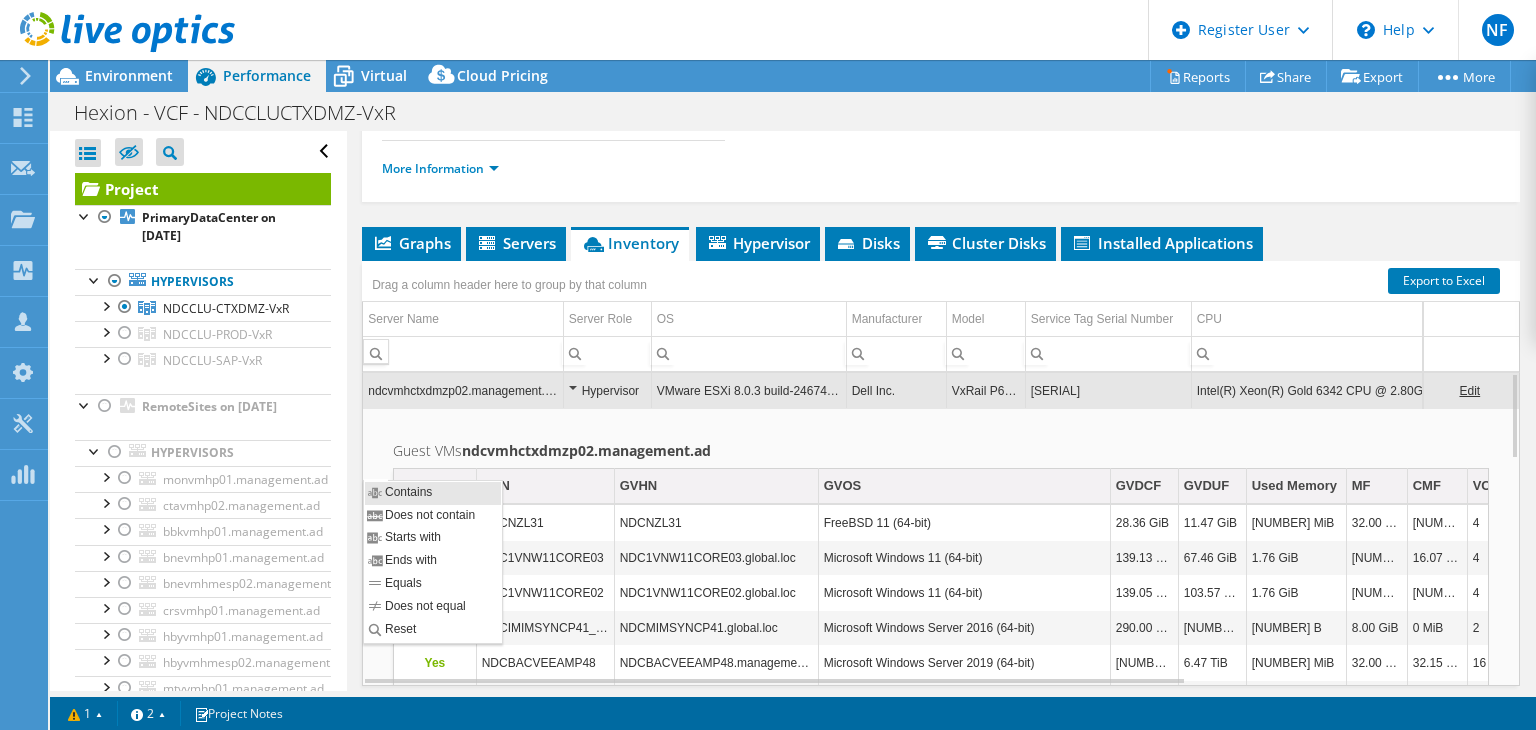 scroll, scrollTop: 0, scrollLeft: 0, axis: both 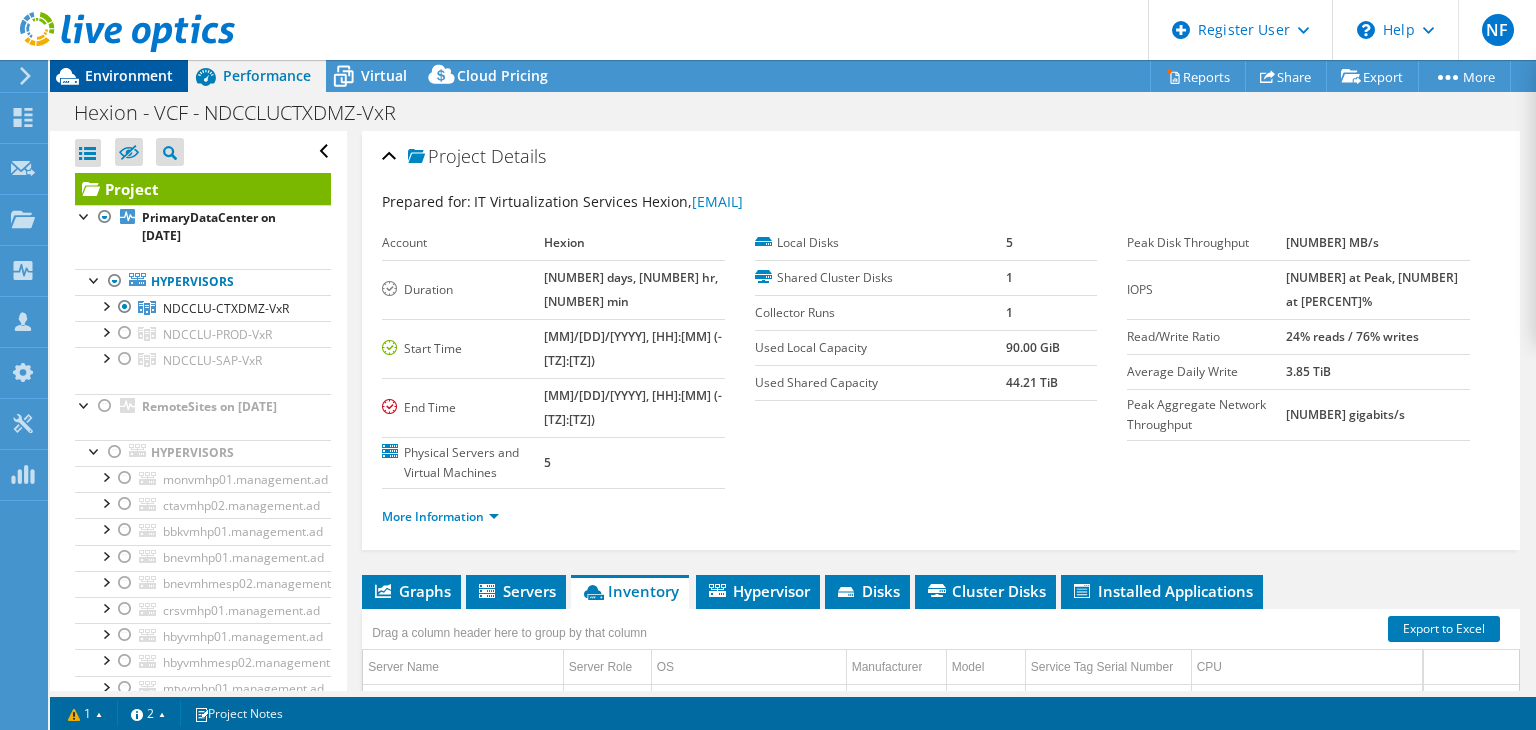 click on "Environment" at bounding box center (119, 76) 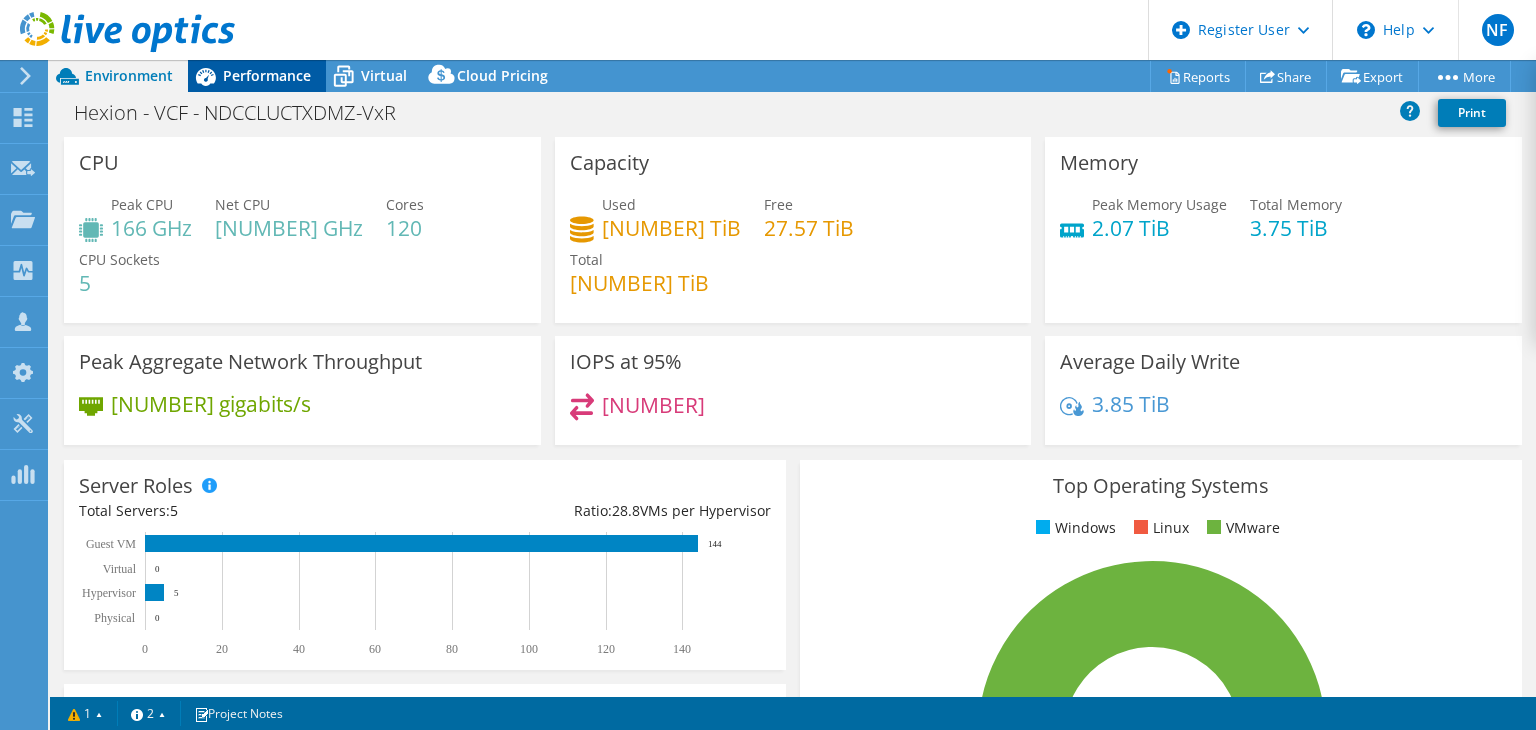 click on "Performance" at bounding box center (267, 75) 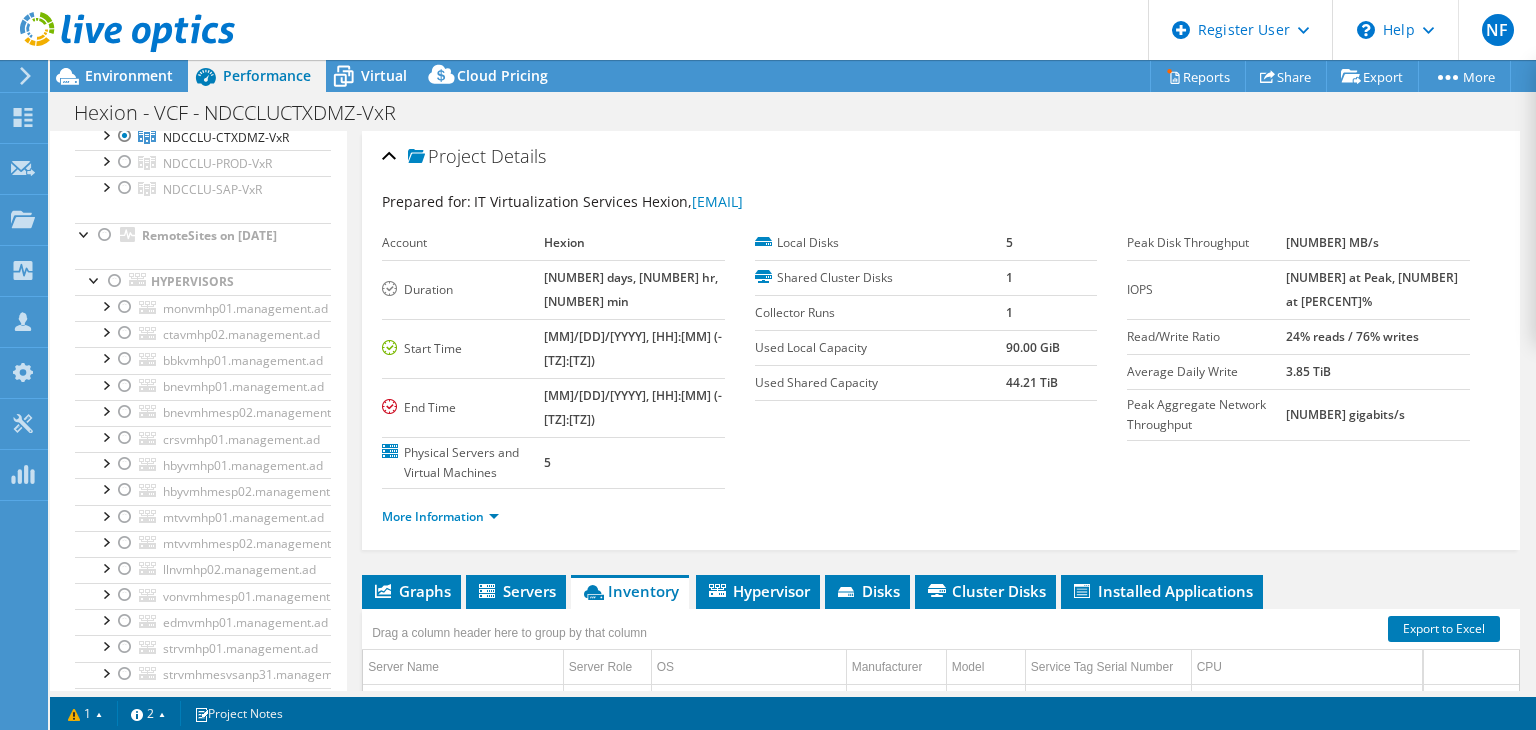 scroll, scrollTop: 0, scrollLeft: 0, axis: both 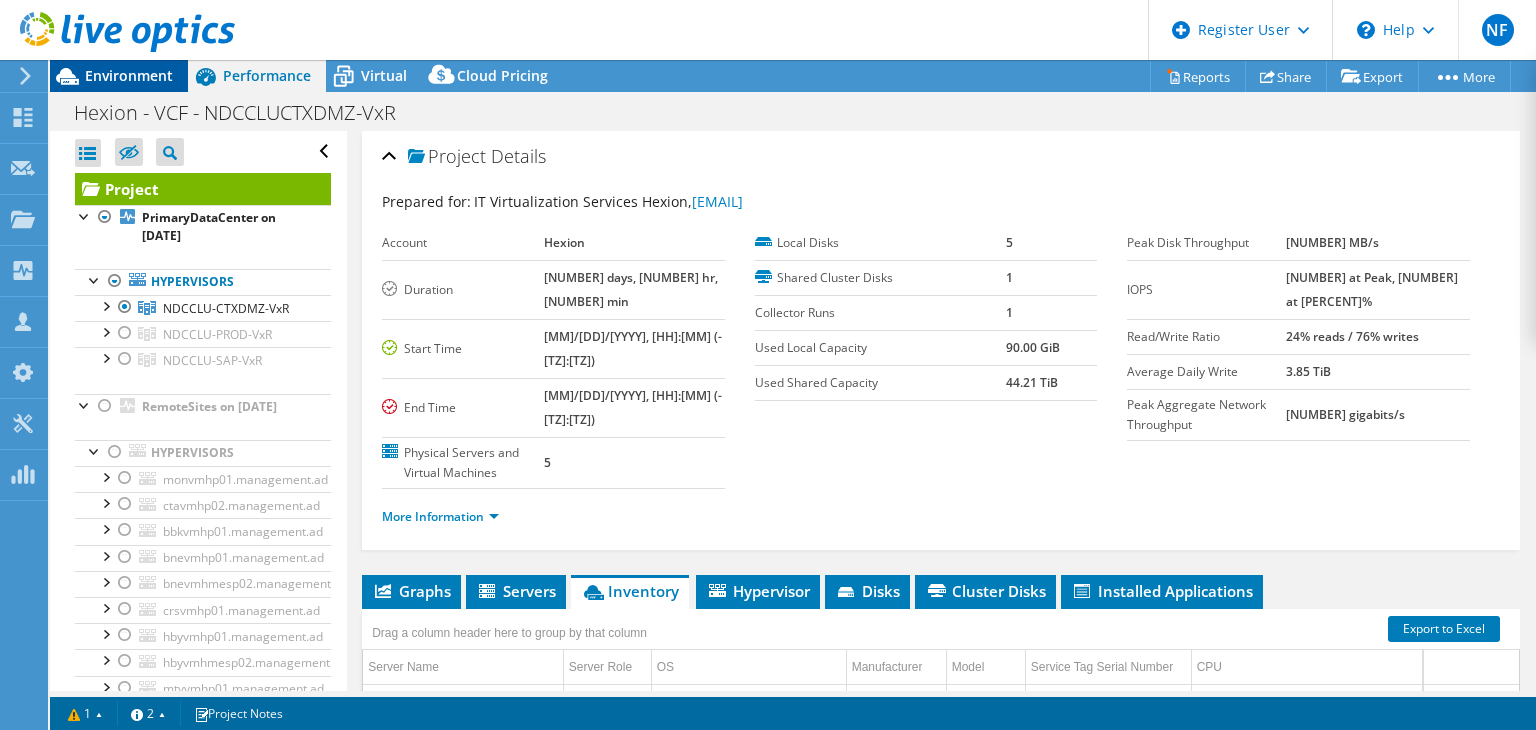 click on "Environment" at bounding box center (129, 75) 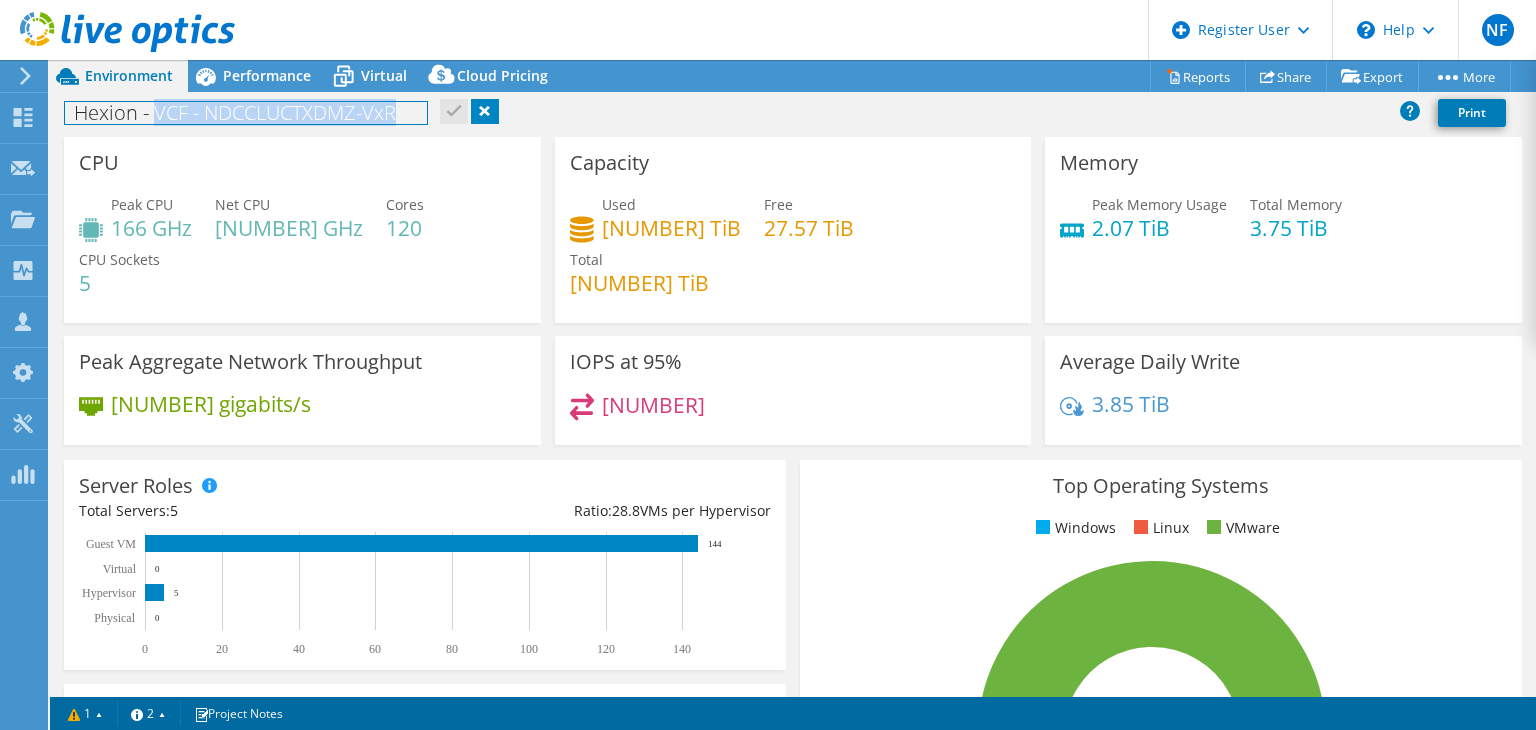 drag, startPoint x: 407, startPoint y: 111, endPoint x: 153, endPoint y: 109, distance: 254.00787 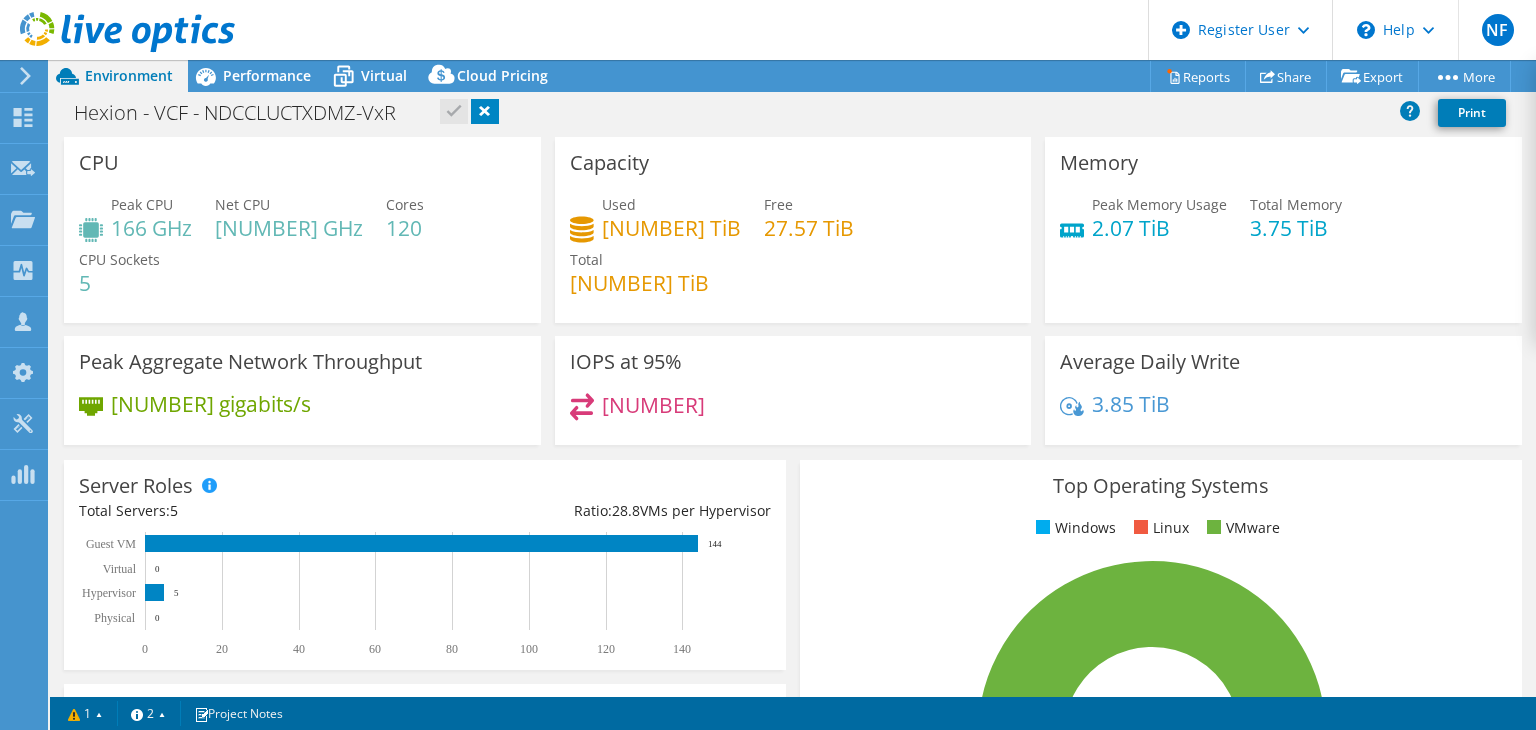click on "Peak CPU
[NUMBER] GHz
Net CPU
[NUMBER] GHz
Cores
[NUMBER]
CPU Sockets
[NUMBER]" at bounding box center (302, 254) 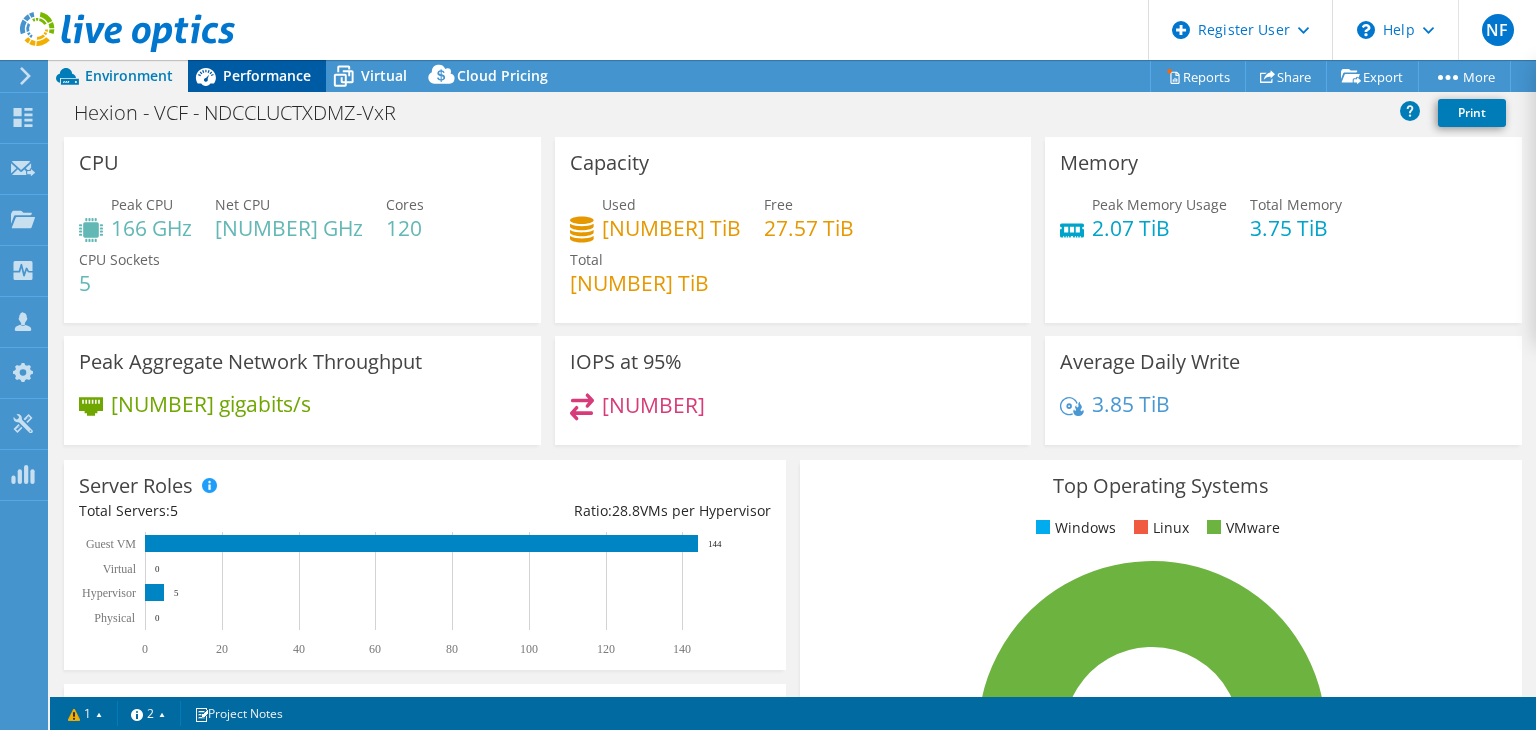 click on "Performance" at bounding box center (267, 75) 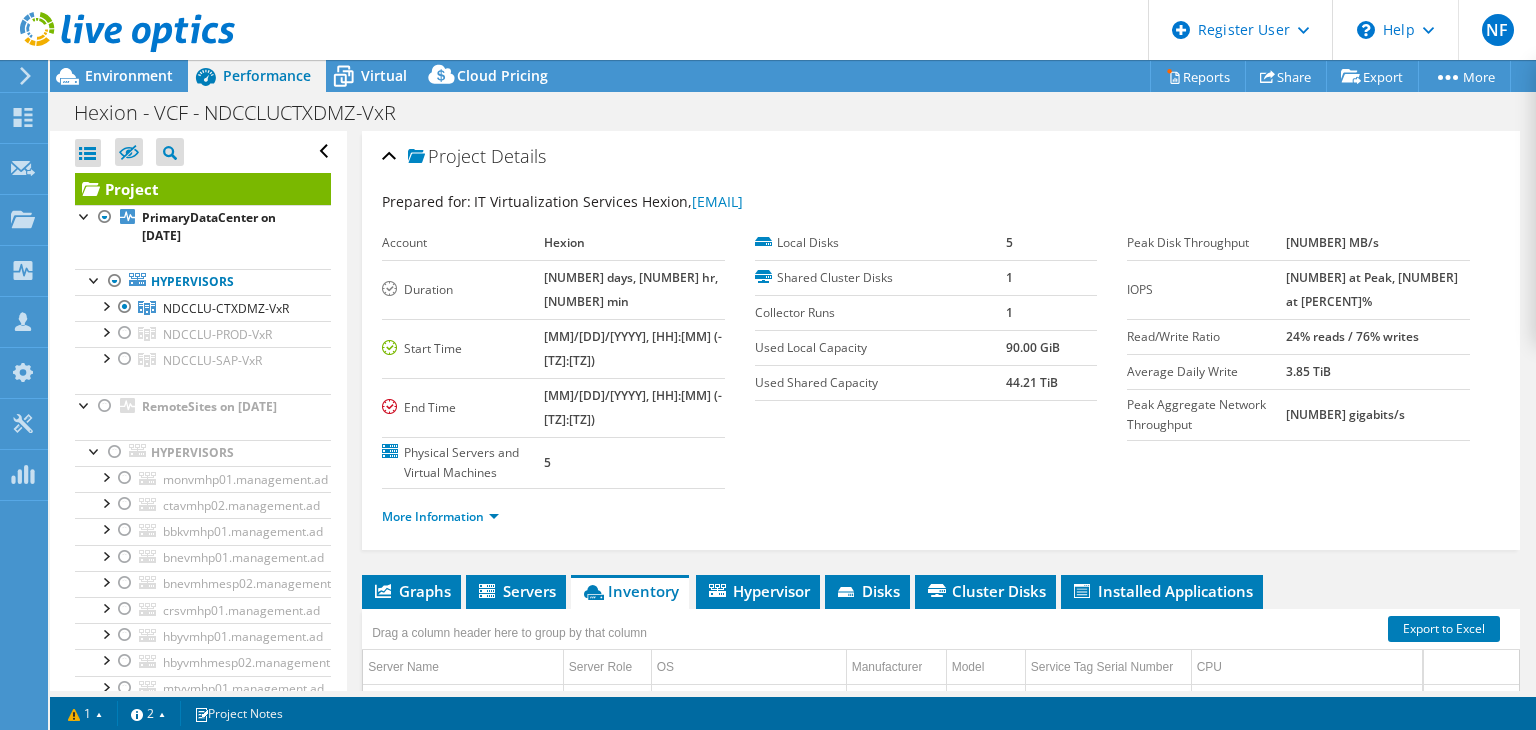 click on "More Information" at bounding box center (941, 517) 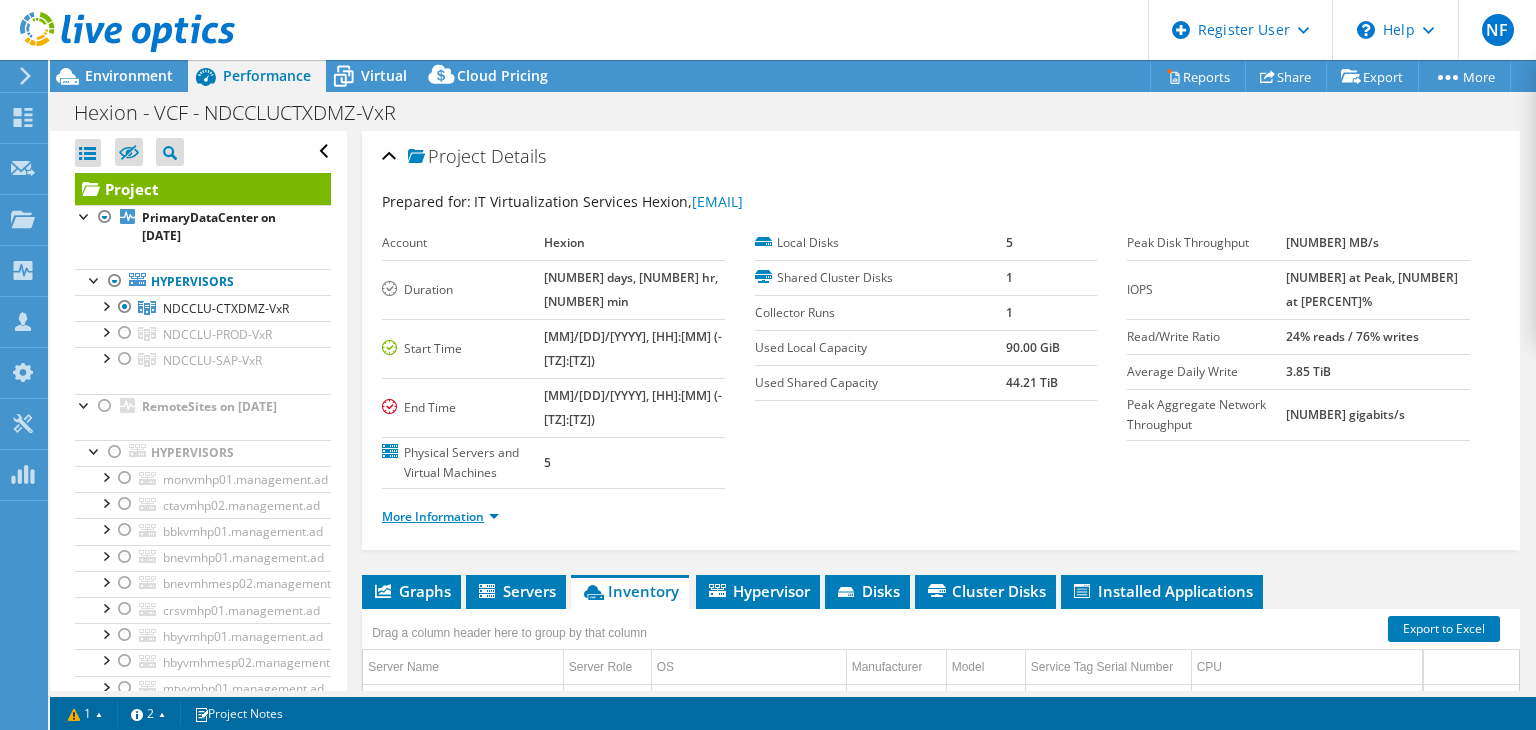 click on "More Information" at bounding box center (440, 516) 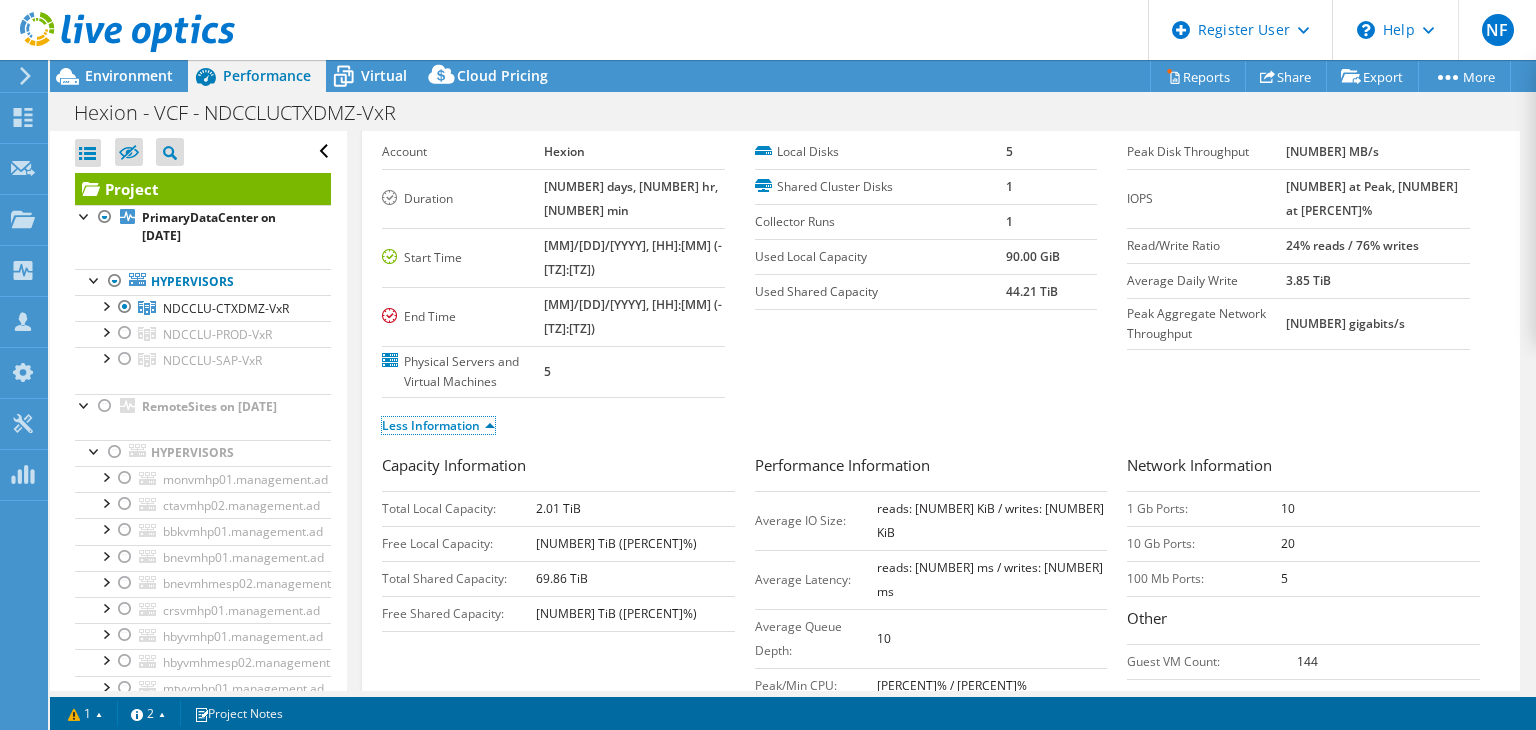 scroll, scrollTop: 124, scrollLeft: 0, axis: vertical 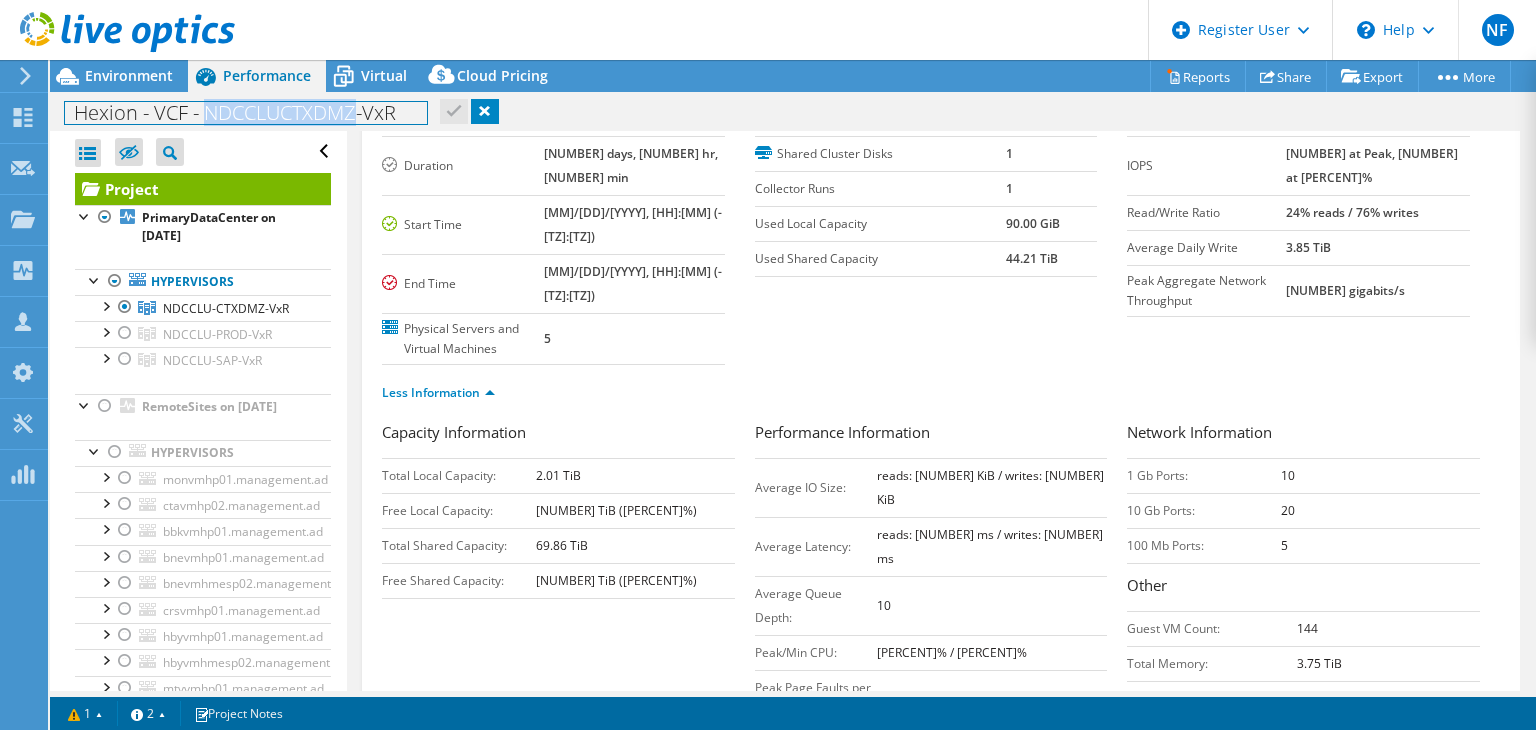 drag, startPoint x: 207, startPoint y: 117, endPoint x: 359, endPoint y: 117, distance: 152 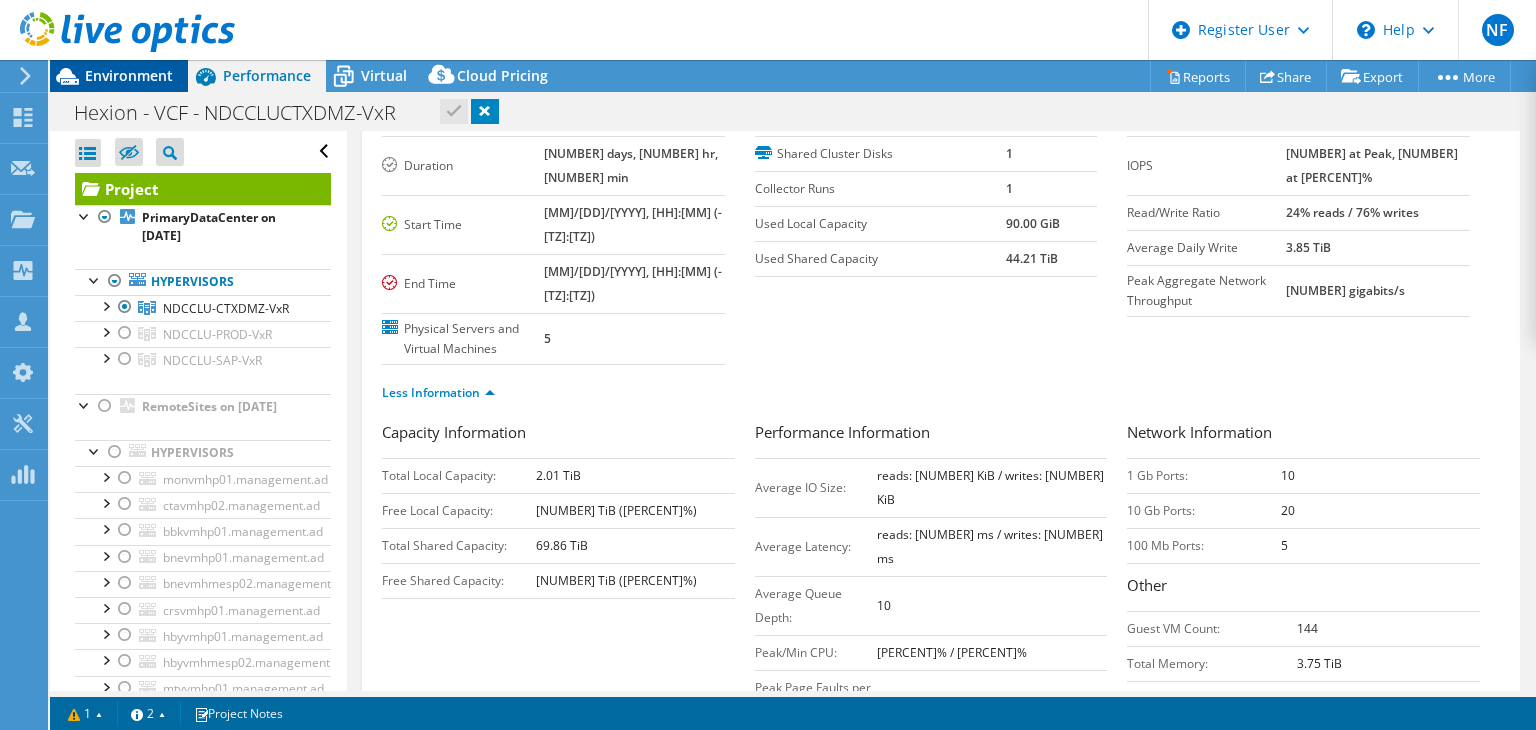 click on "Environment" at bounding box center [129, 75] 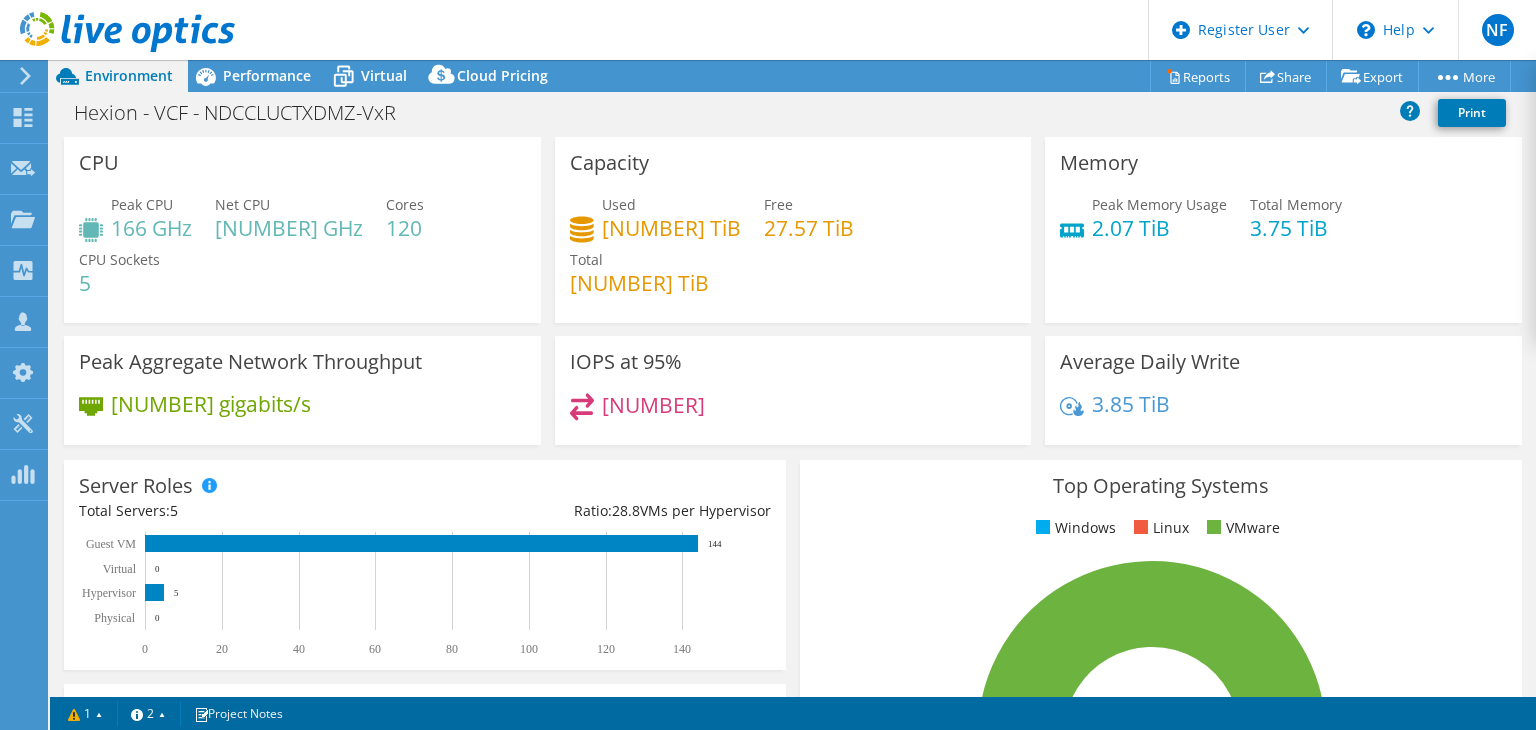 click on "Top Server Manufacturers
Manufacturers are shown for physical servers and hypervisor servers where available.
Total Manufacturers:  [NUMBER]
[NUMBER] [NUMBER] [NUMBER] [NUMBER] [NUMBER] Dell [NUMBER]" at bounding box center [425, 811] 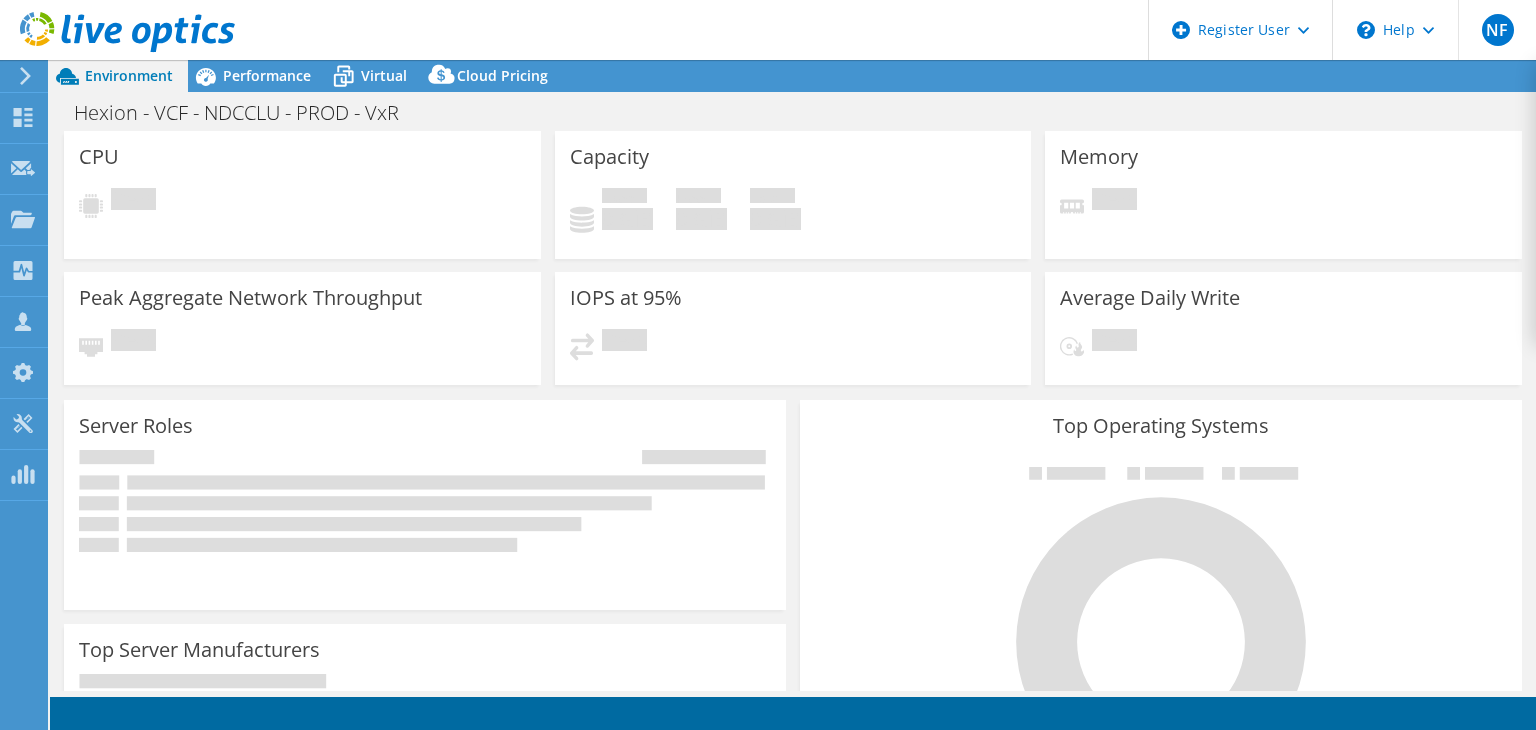 scroll, scrollTop: 0, scrollLeft: 0, axis: both 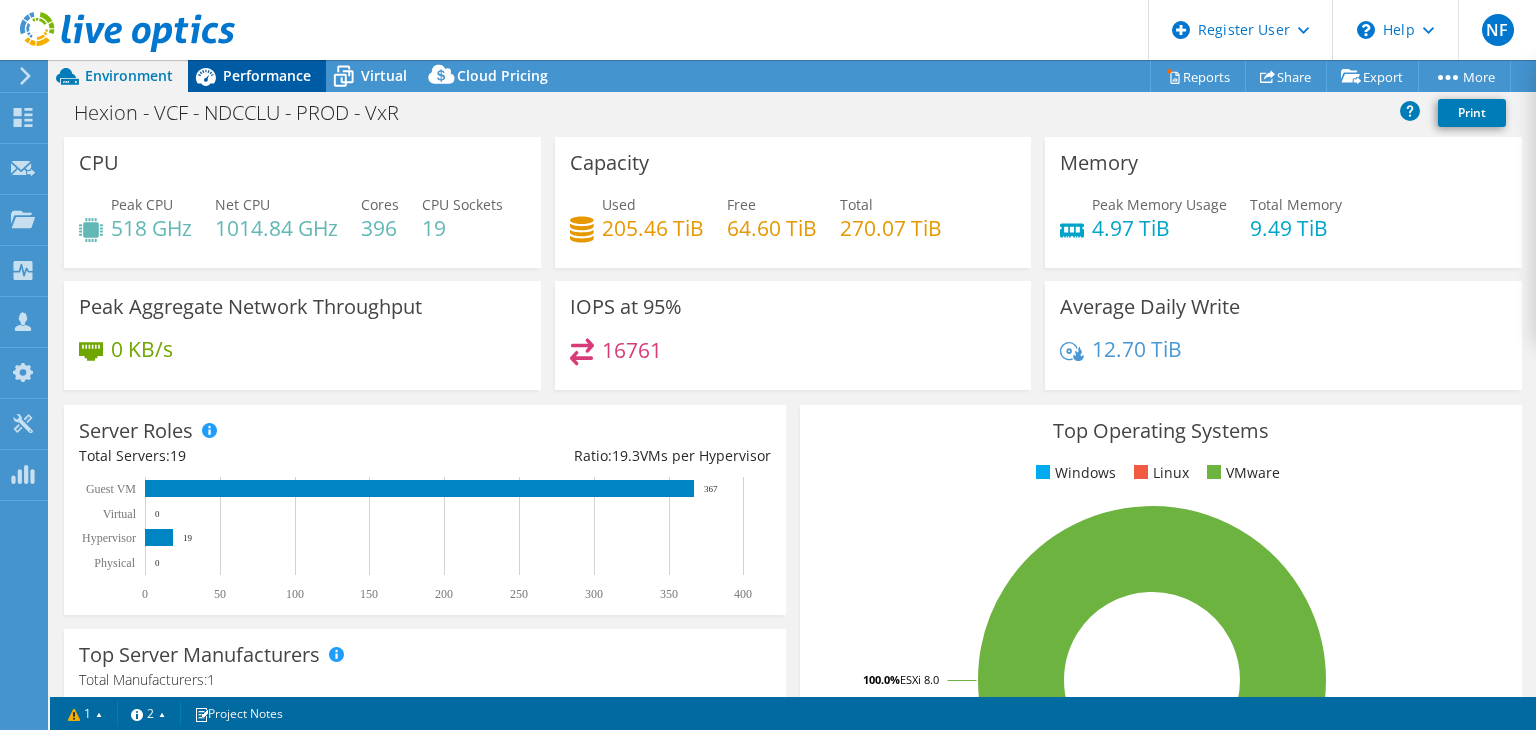 click on "Performance" at bounding box center (267, 75) 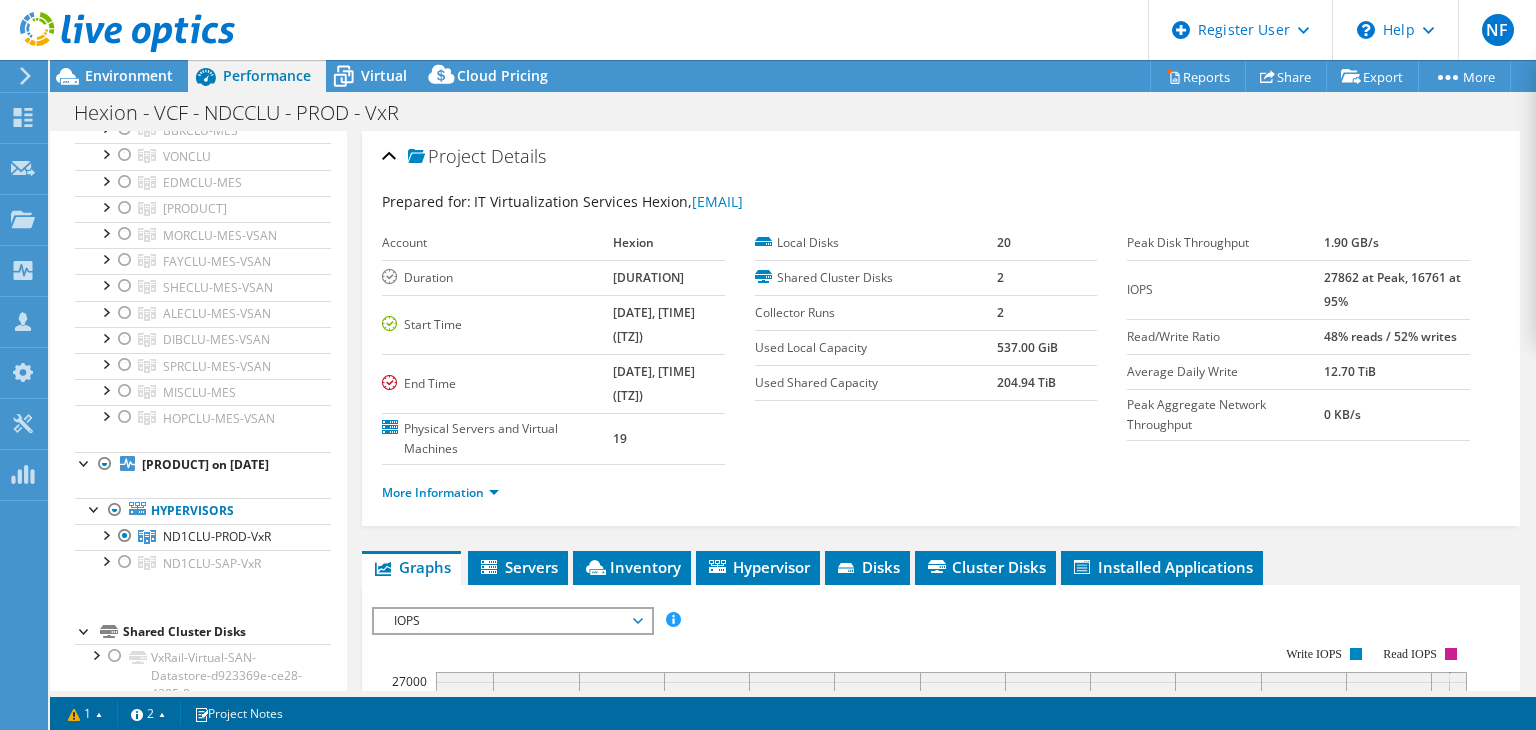 scroll, scrollTop: 1688, scrollLeft: 0, axis: vertical 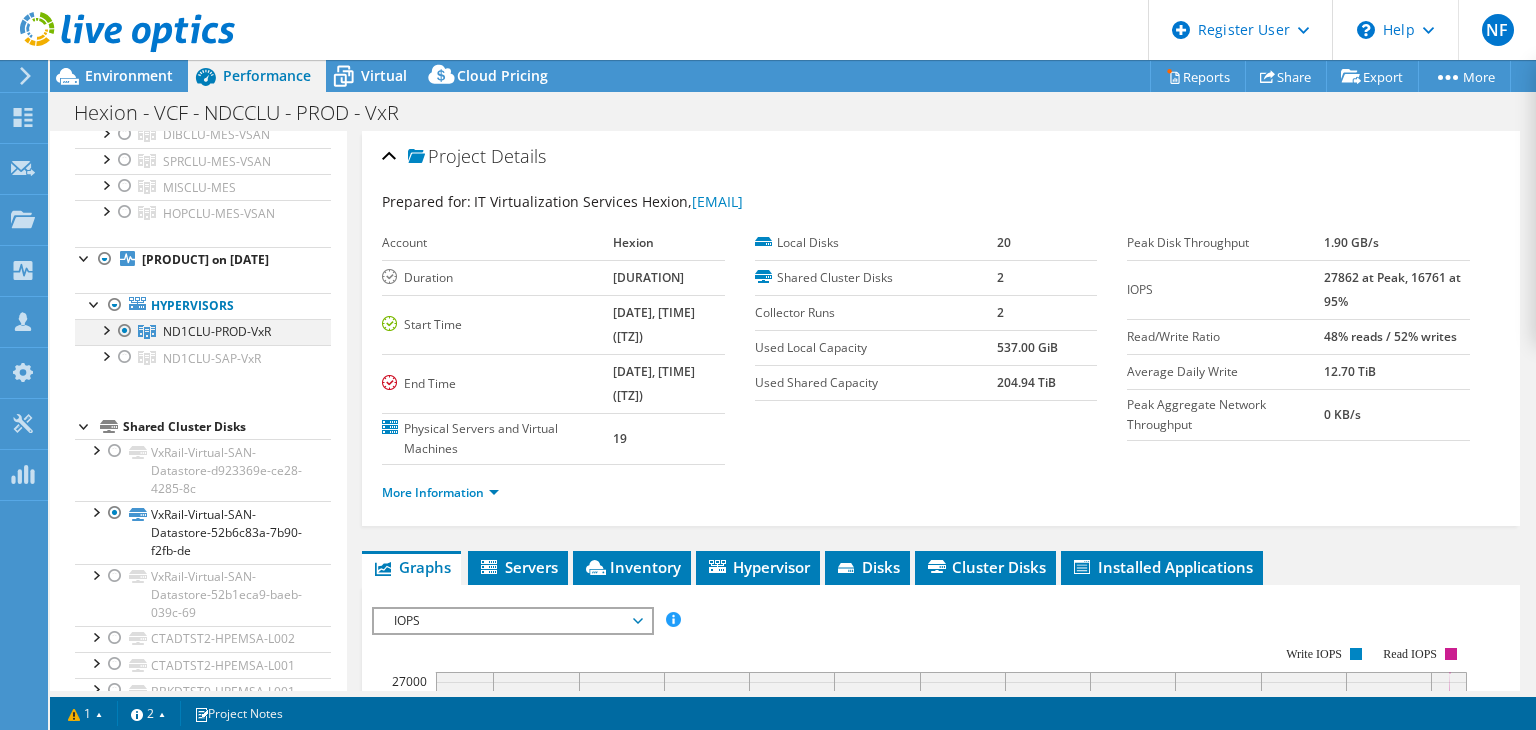 click at bounding box center [125, 331] 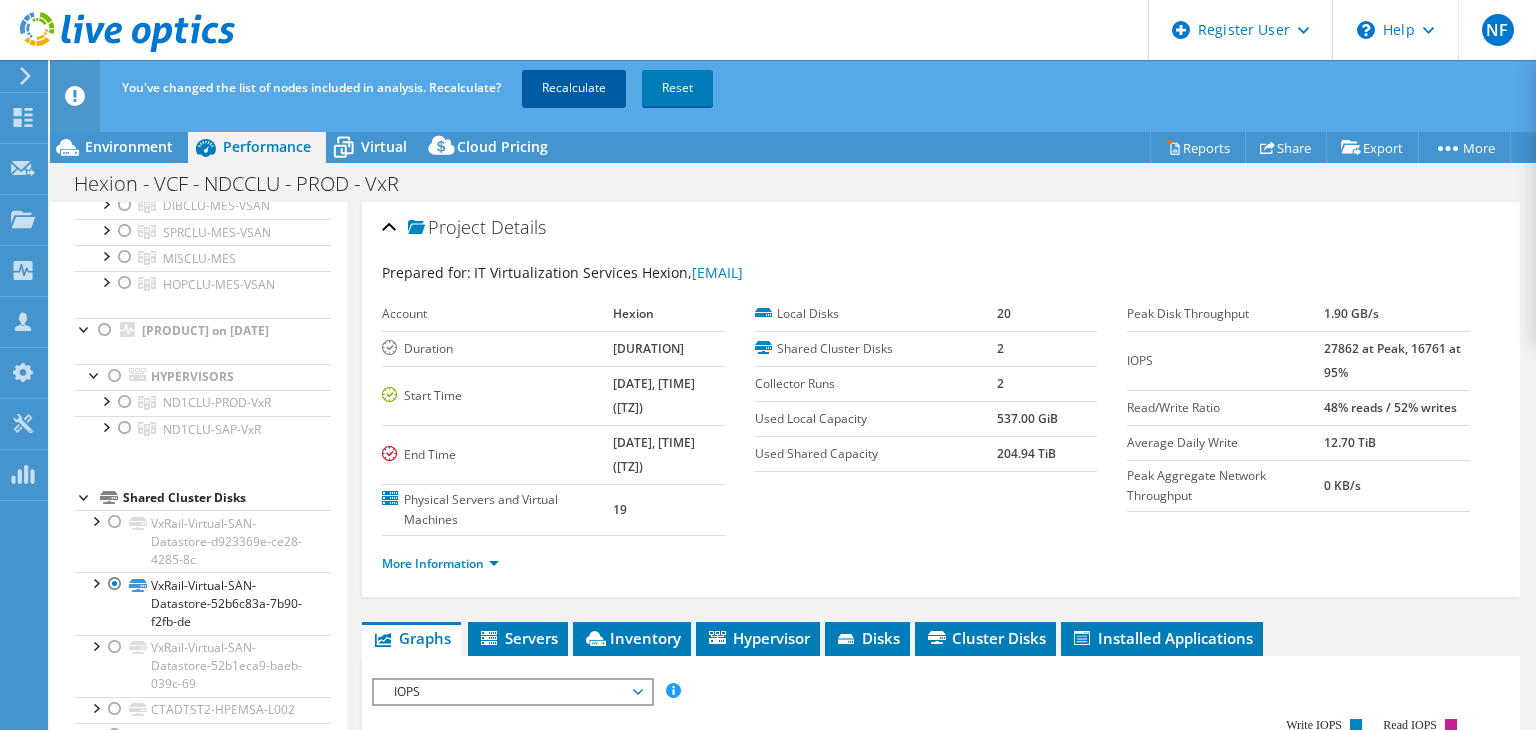 click on "Recalculate" at bounding box center [574, 88] 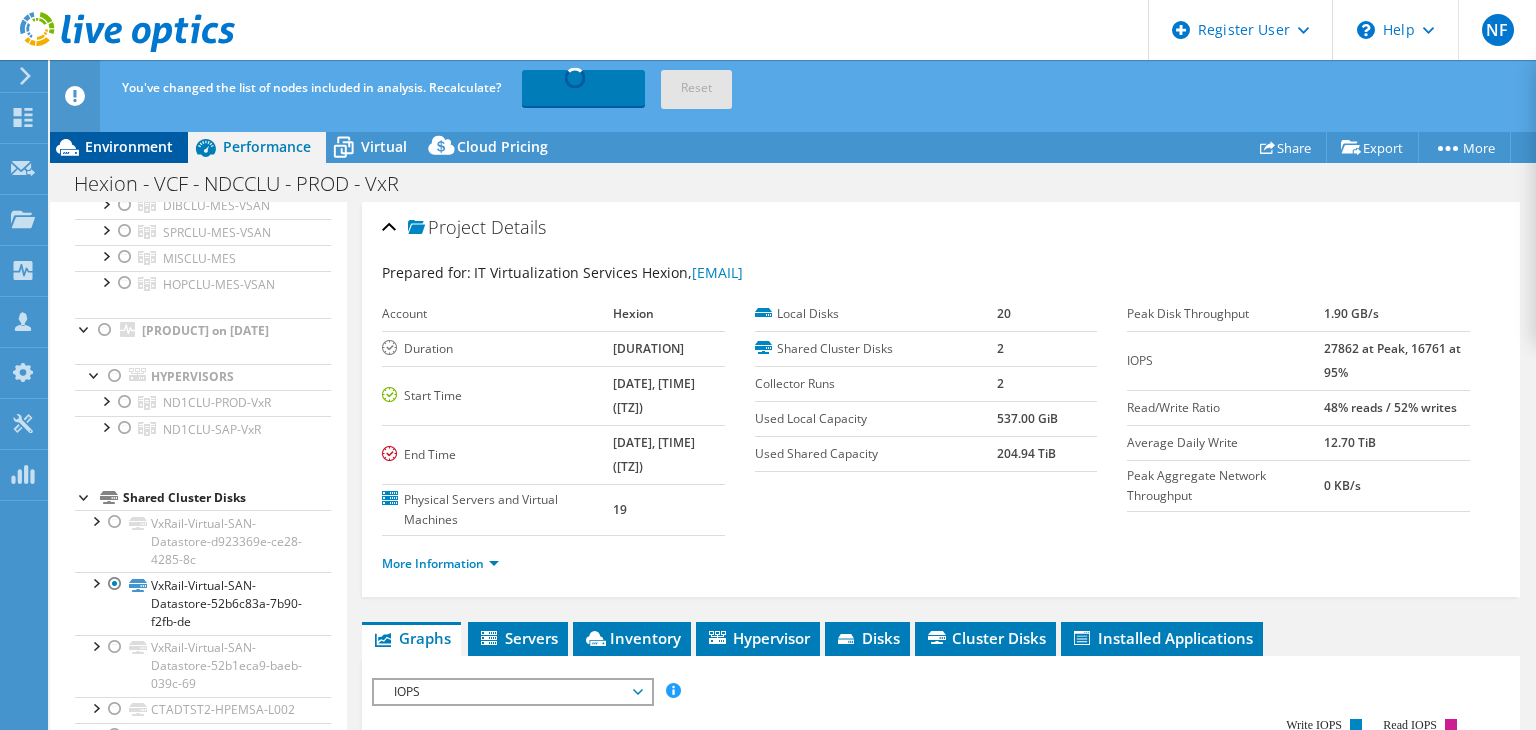 click on "Environment" at bounding box center (129, 146) 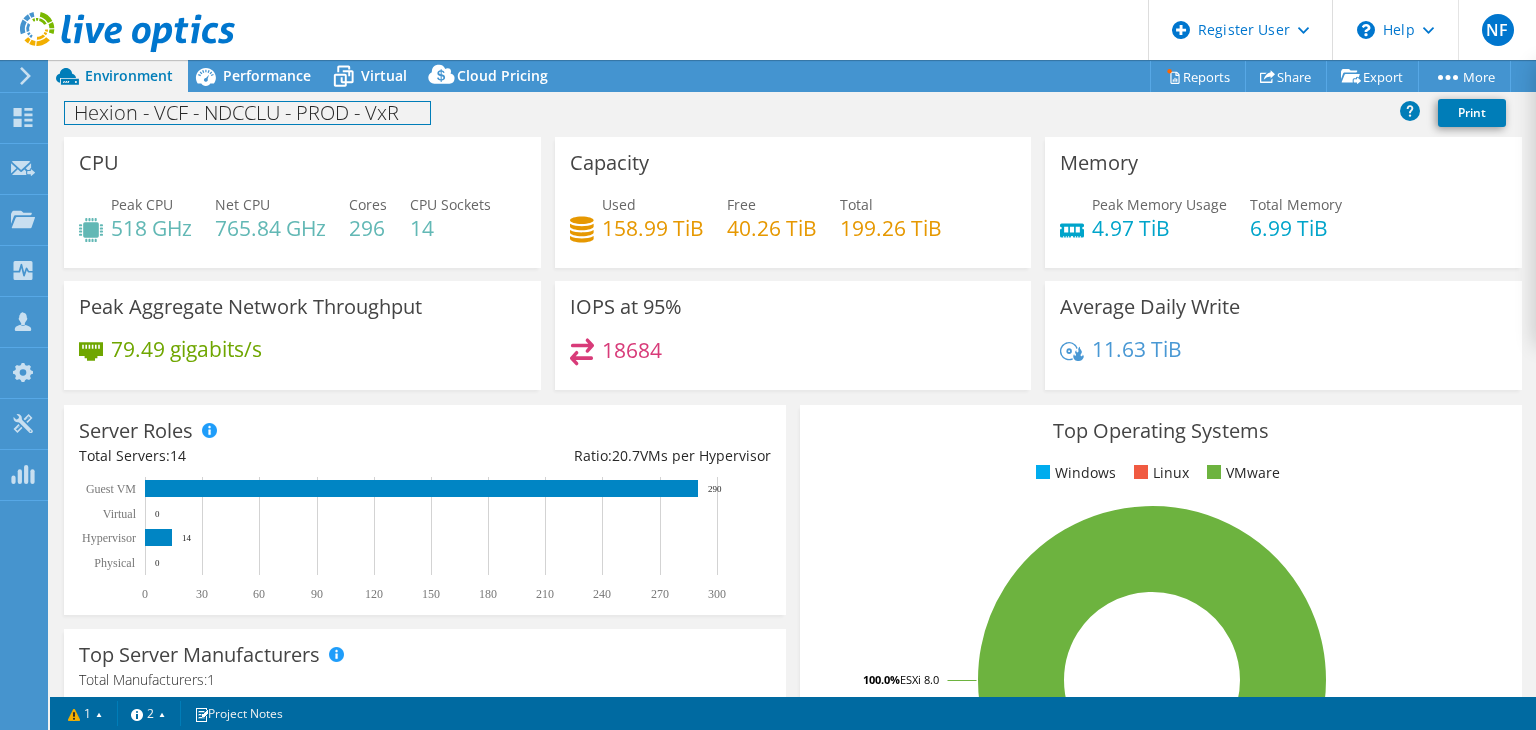 click on "Hexion - VCF - NDCCLU - PROD - VxR
Print" at bounding box center [793, 114] 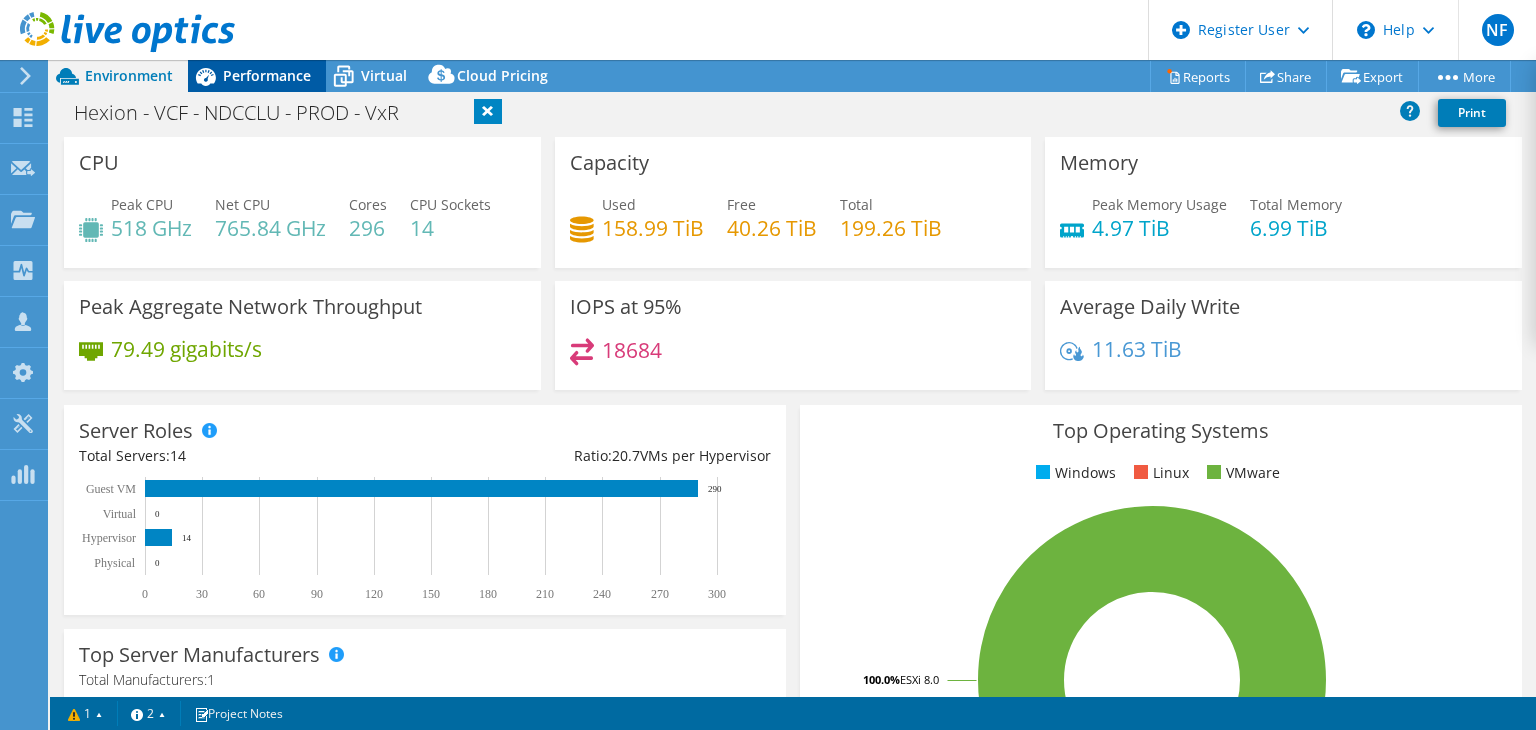 click on "Performance" at bounding box center (267, 75) 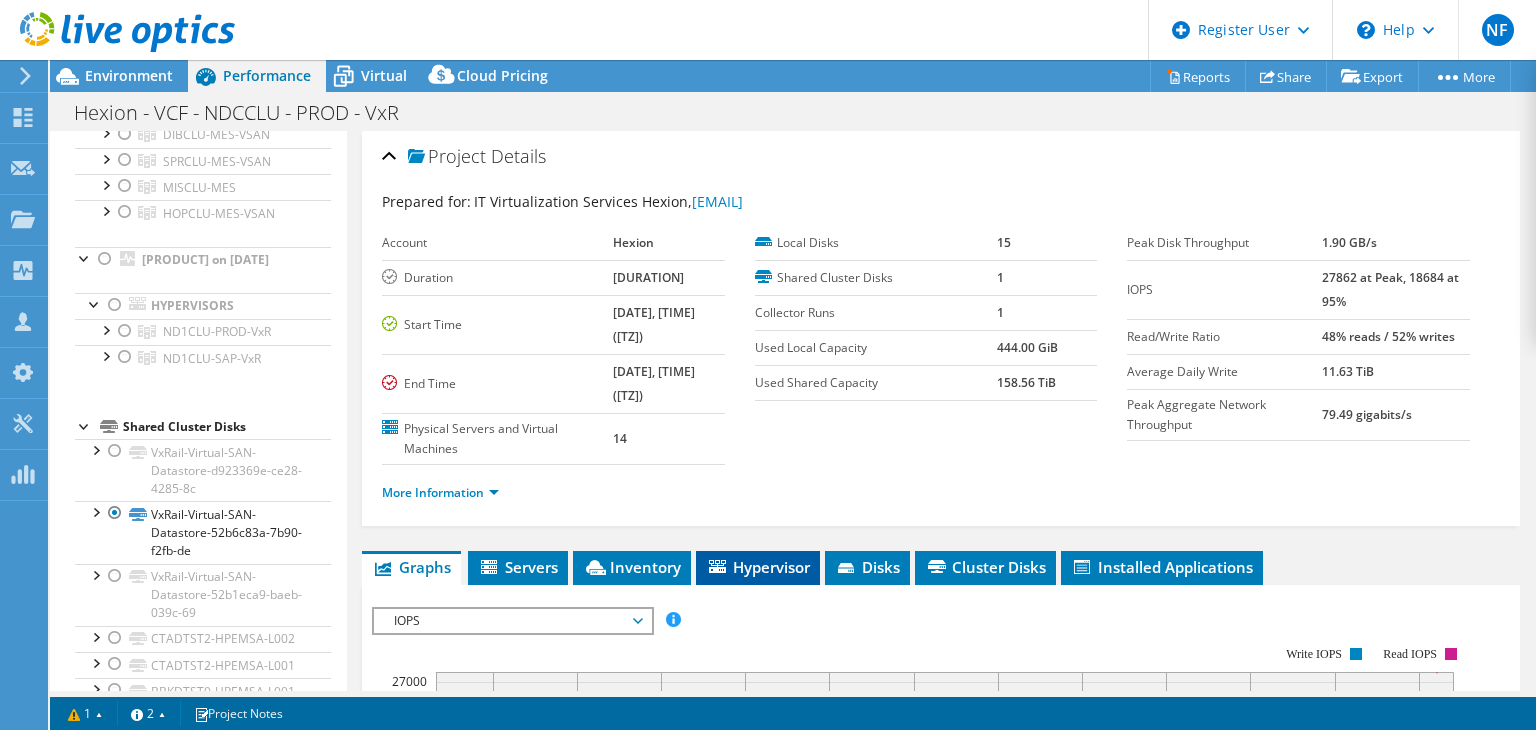 click on "Hypervisor" at bounding box center (758, 567) 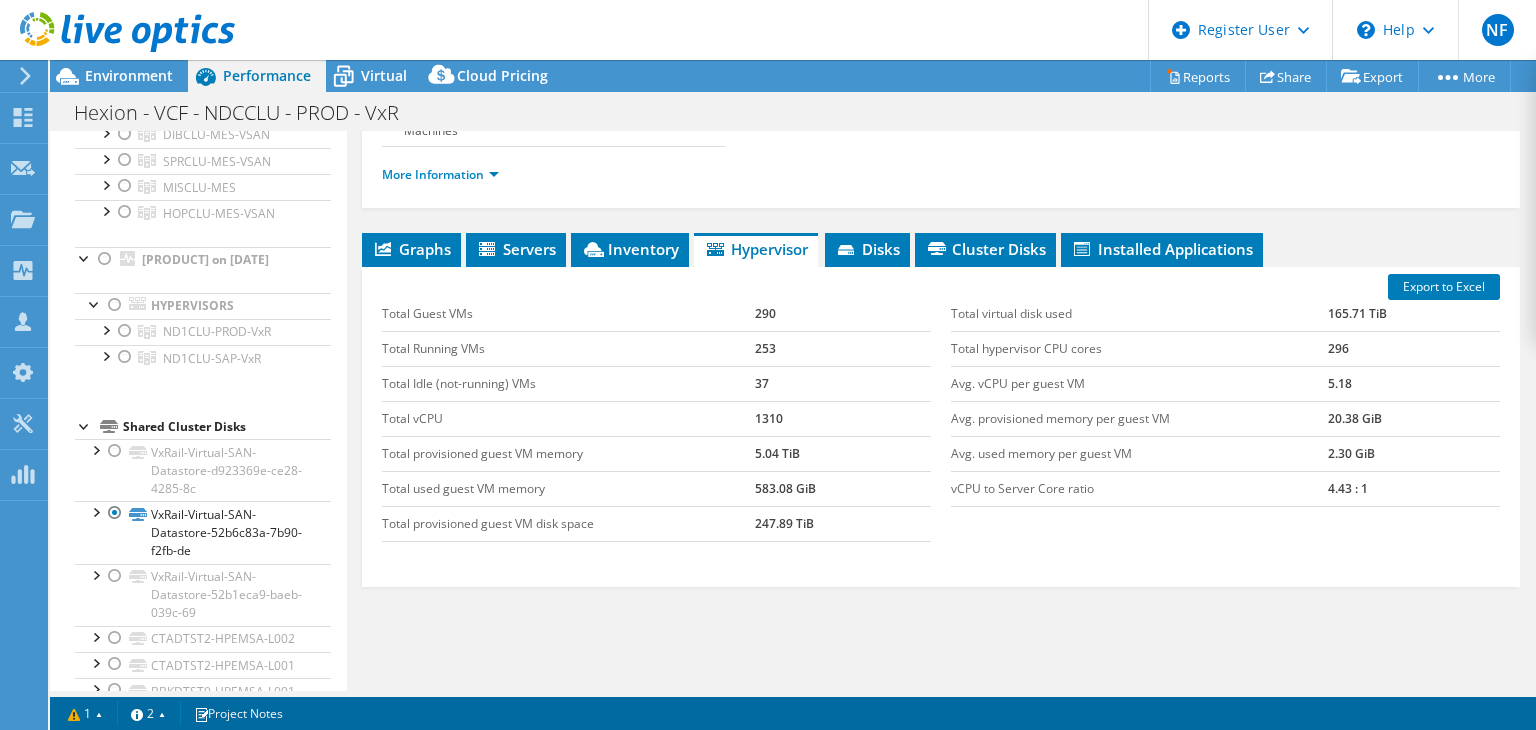 scroll, scrollTop: 324, scrollLeft: 0, axis: vertical 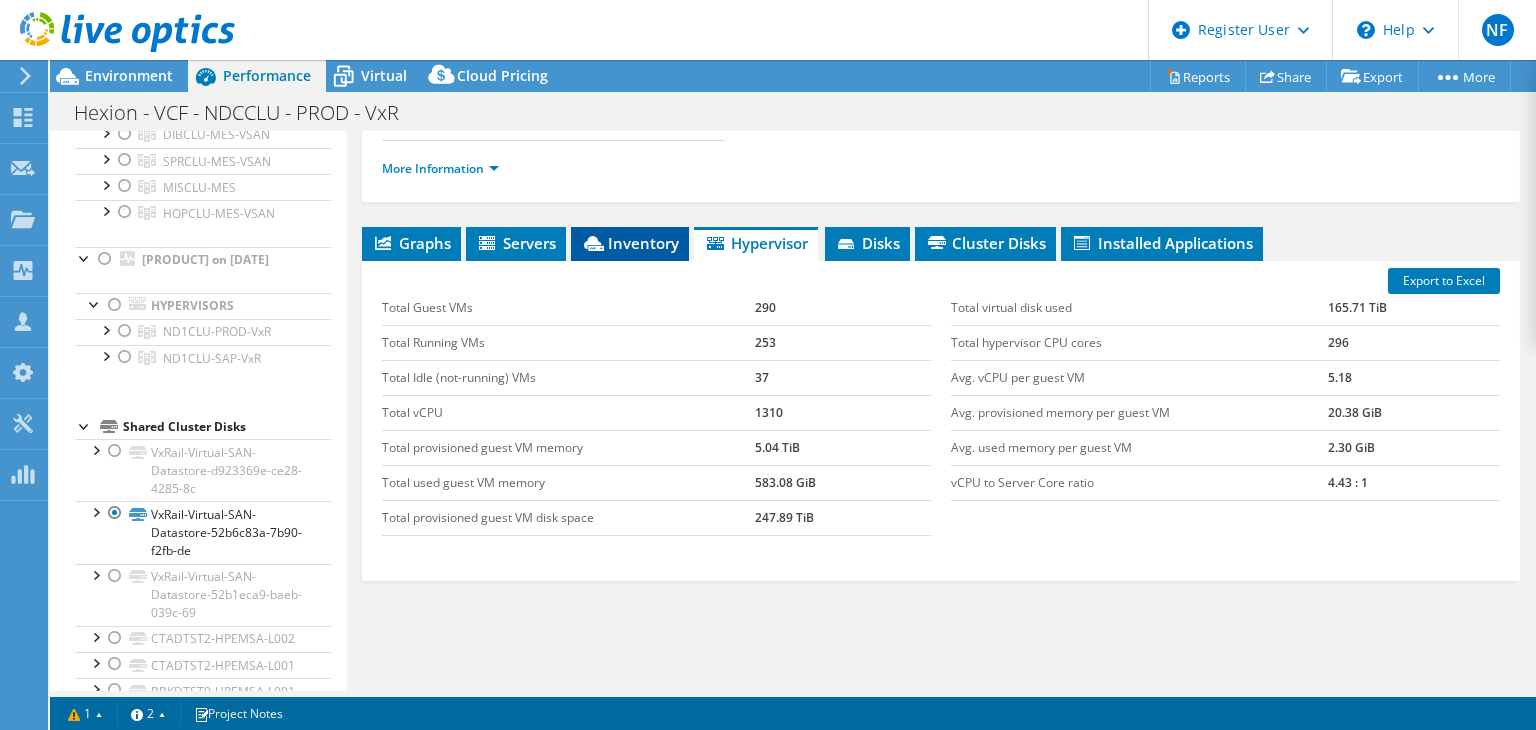 click on "Inventory" at bounding box center [630, 243] 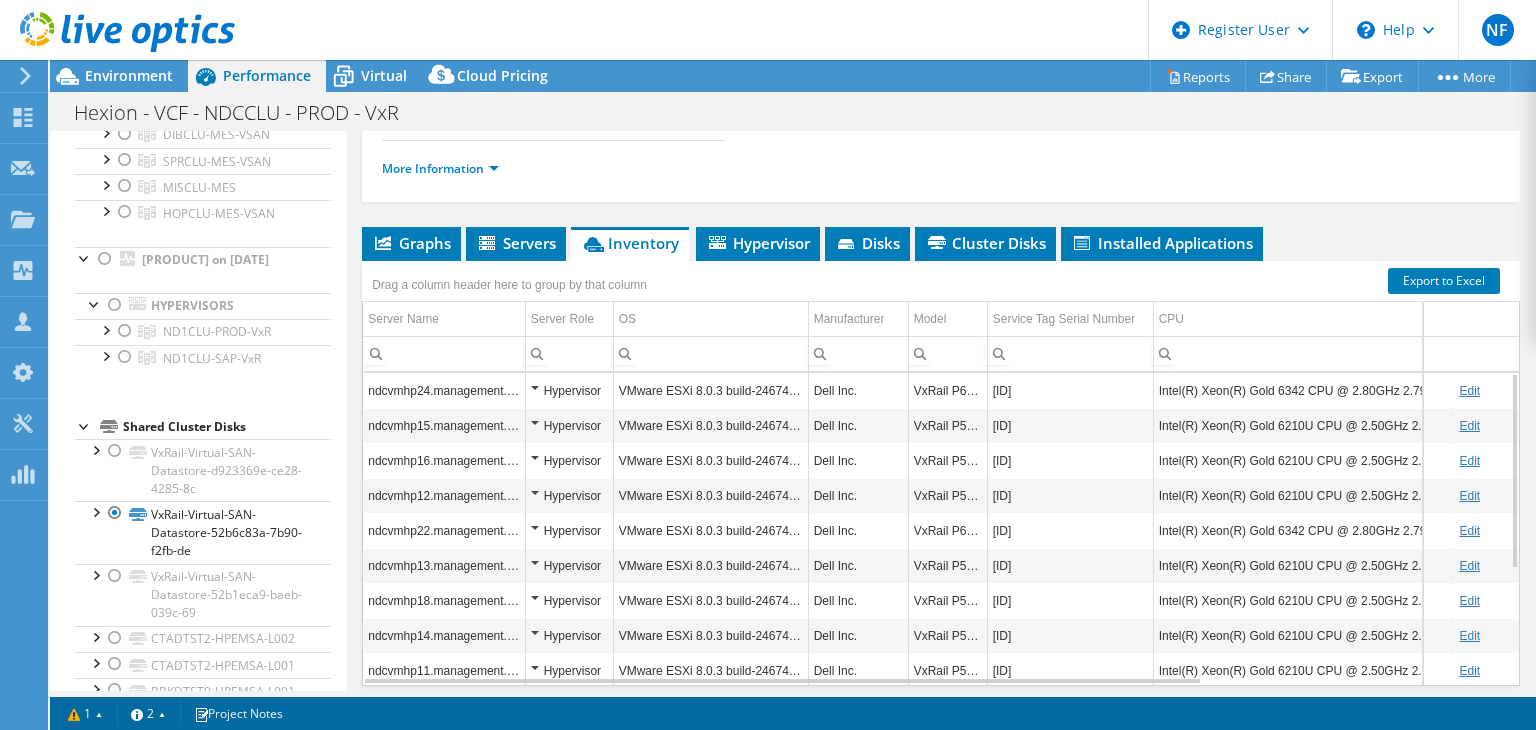 scroll, scrollTop: 60, scrollLeft: 0, axis: vertical 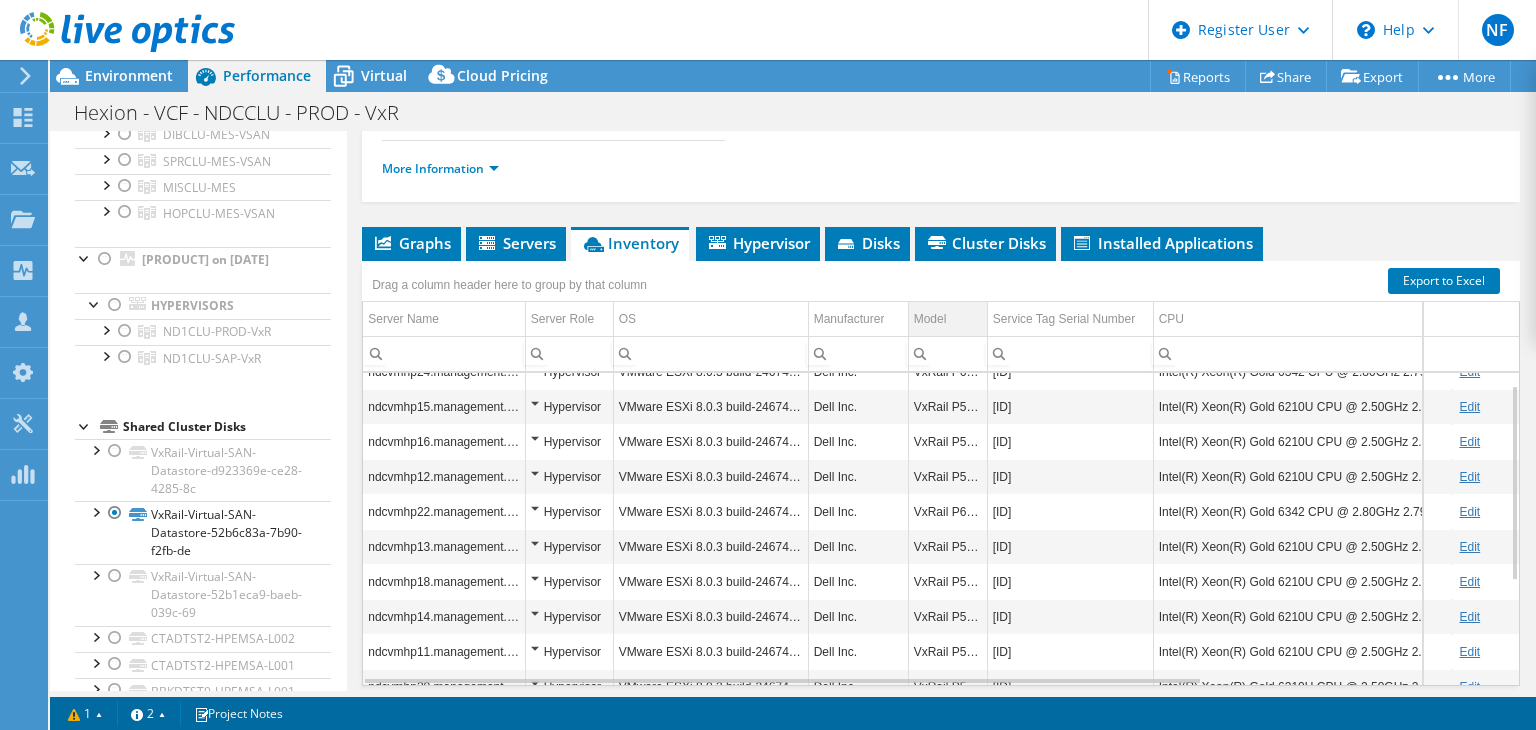 click on "Model" at bounding box center (947, 319) 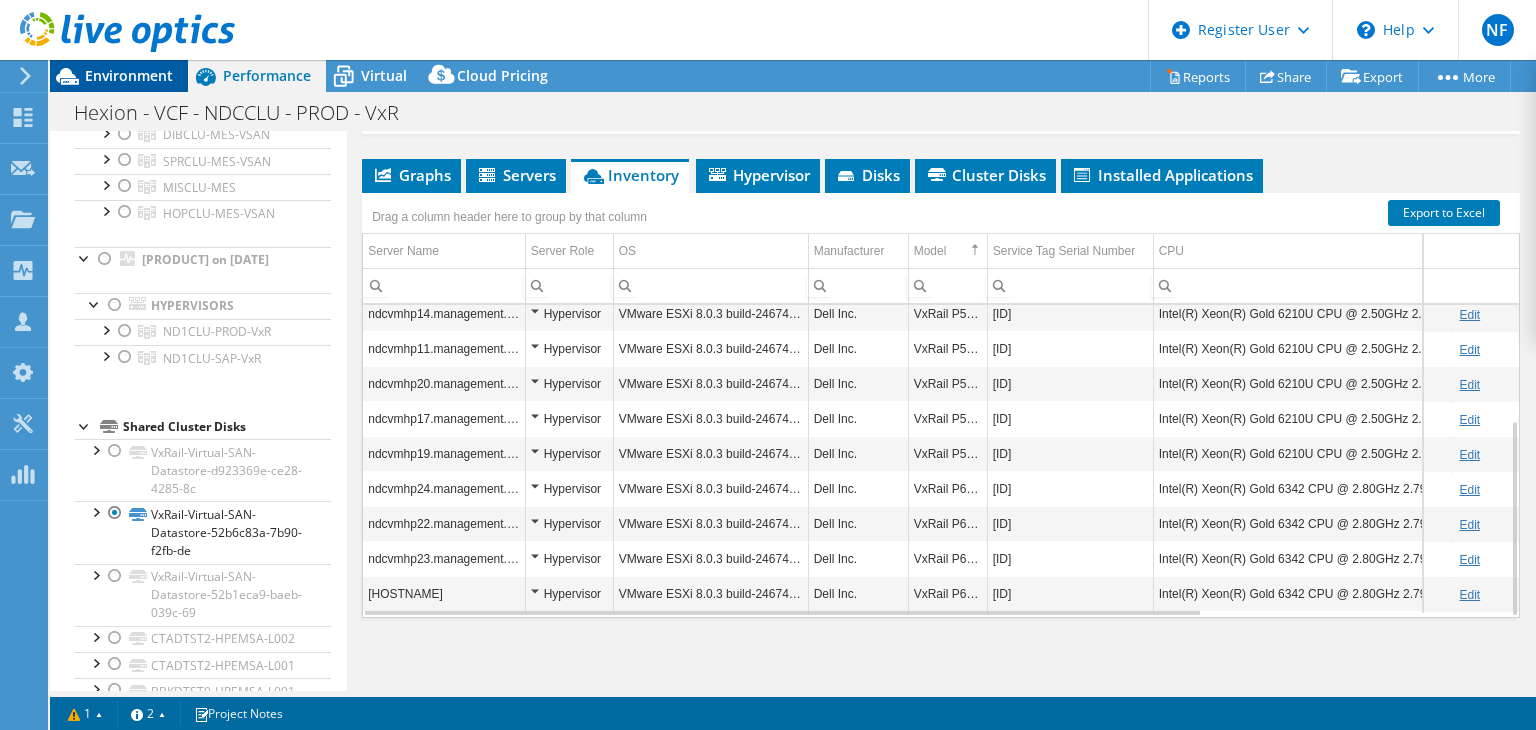 click on "Environment" at bounding box center [129, 75] 